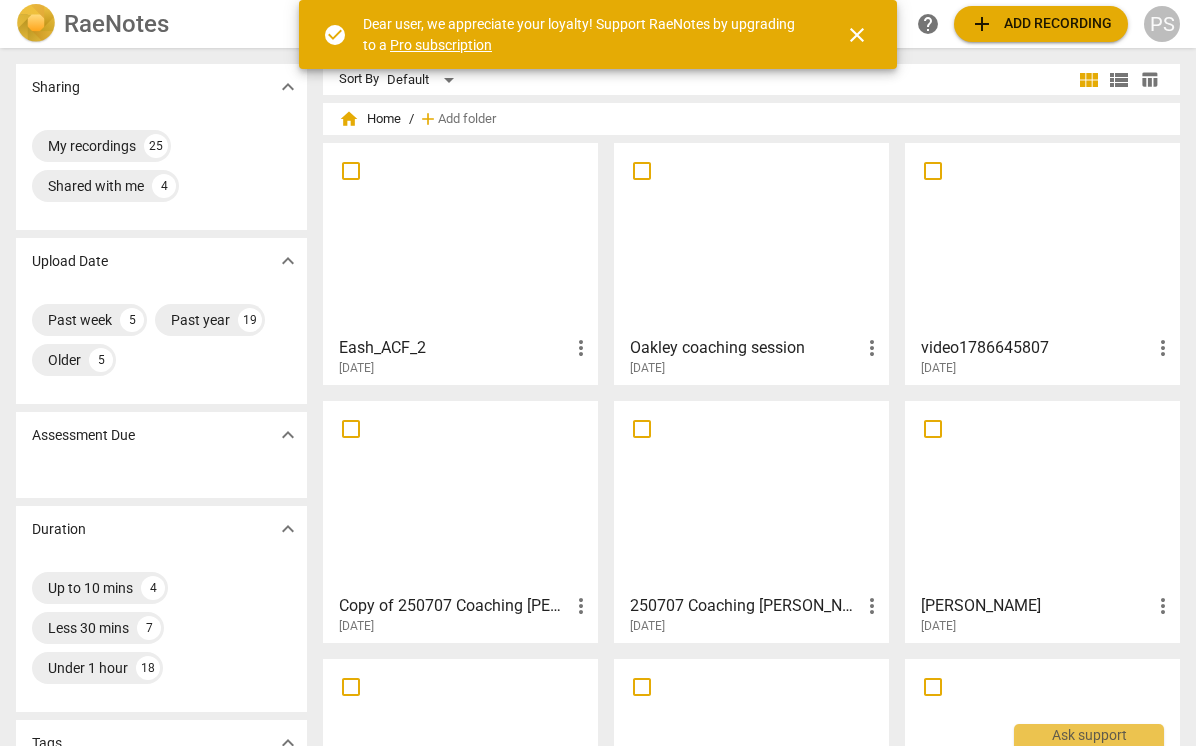 scroll, scrollTop: 0, scrollLeft: 0, axis: both 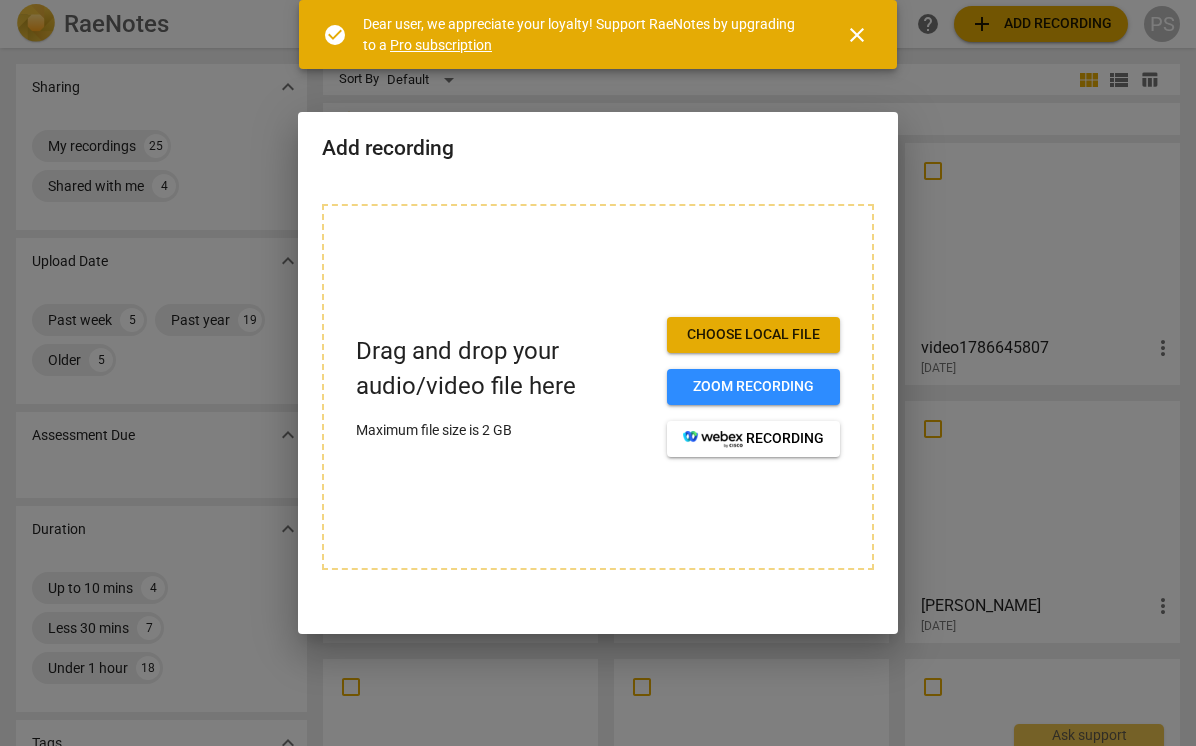 click at bounding box center (598, 373) 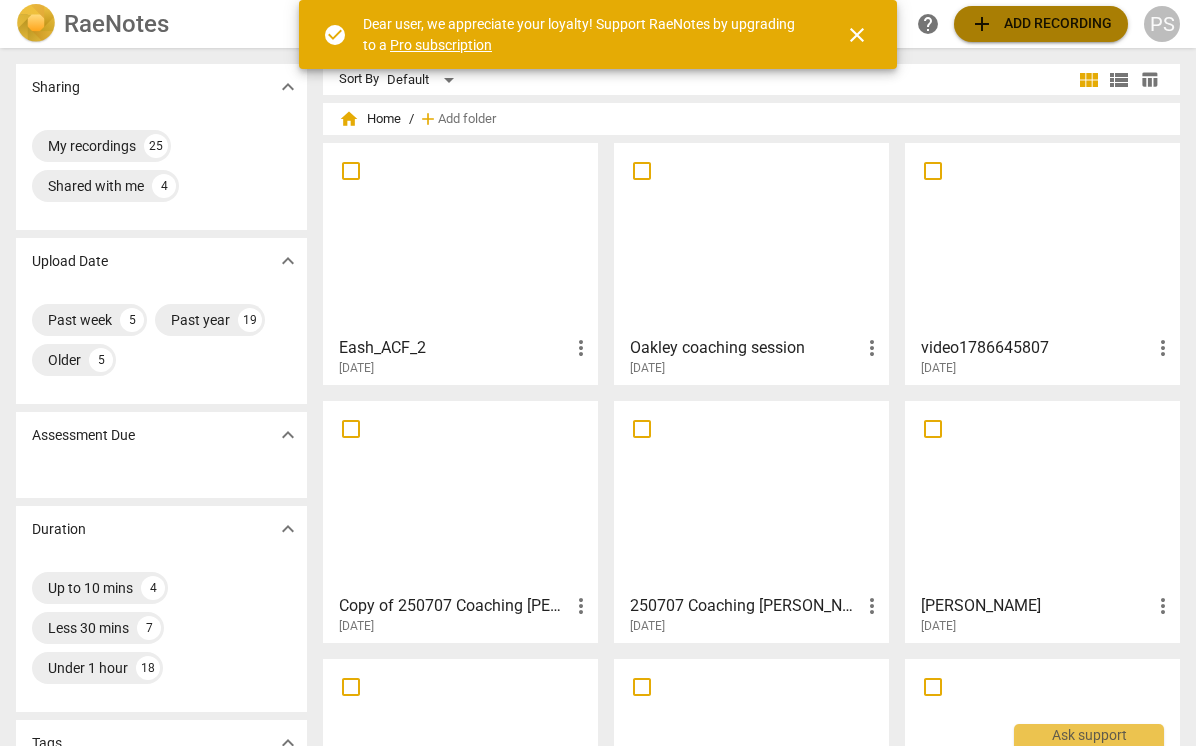 click on "add   Add recording" at bounding box center (1041, 24) 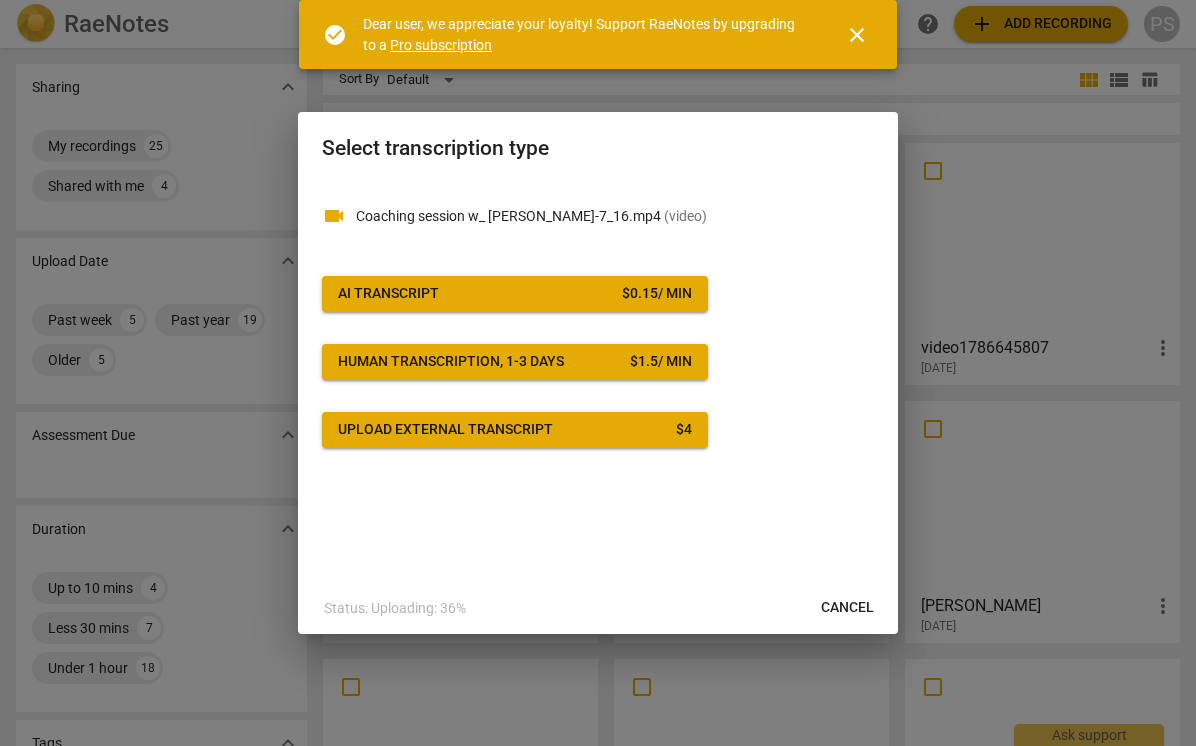 click on "$ 0.15  / min" at bounding box center [657, 294] 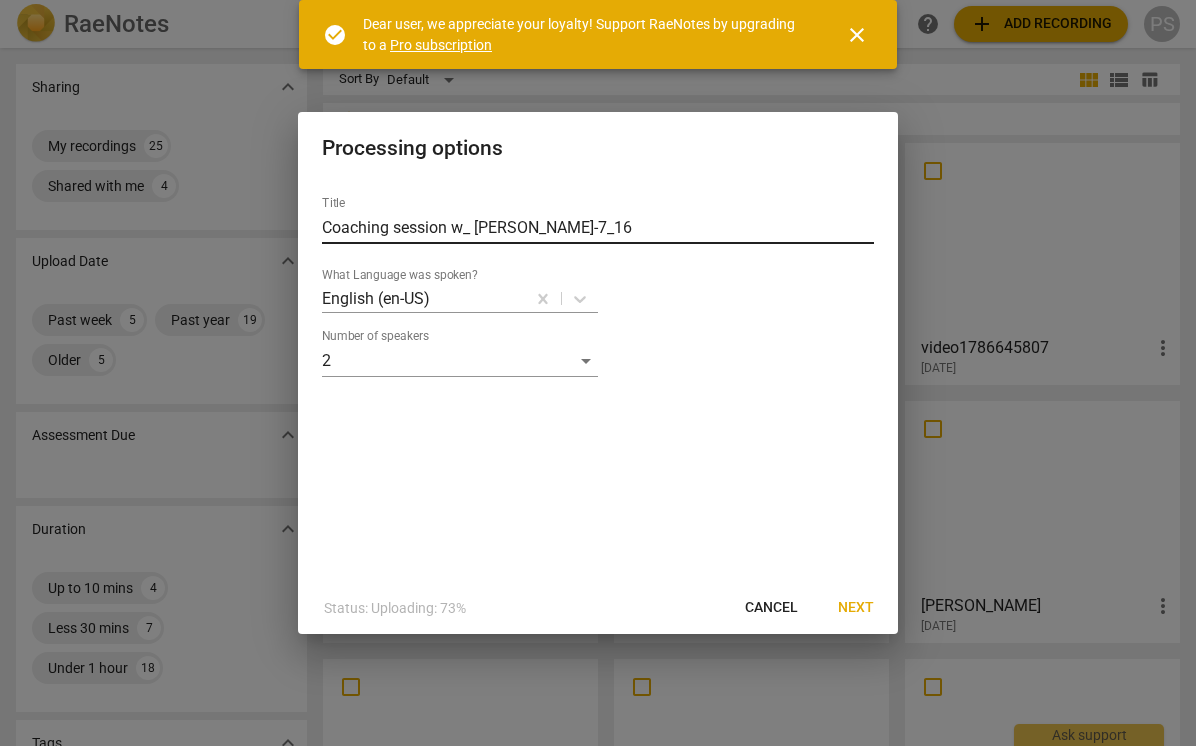 click on "Coaching session w_ Christina-7_16" at bounding box center (598, 228) 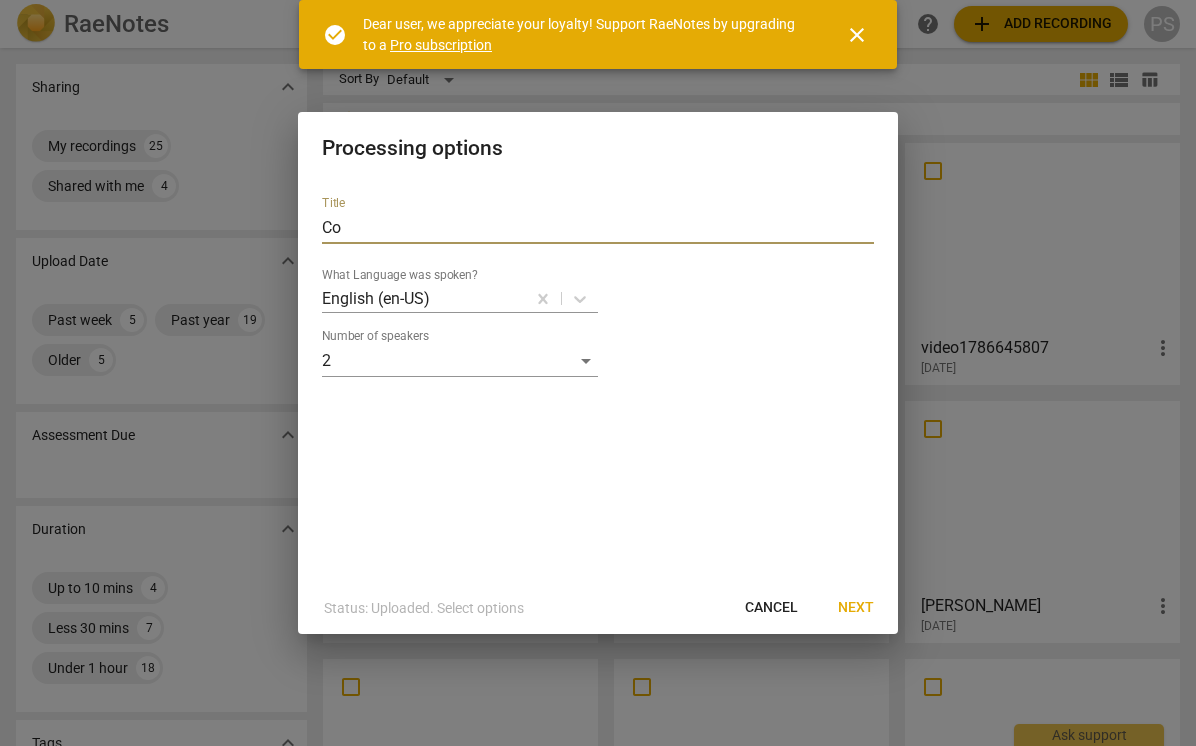 type on "C" 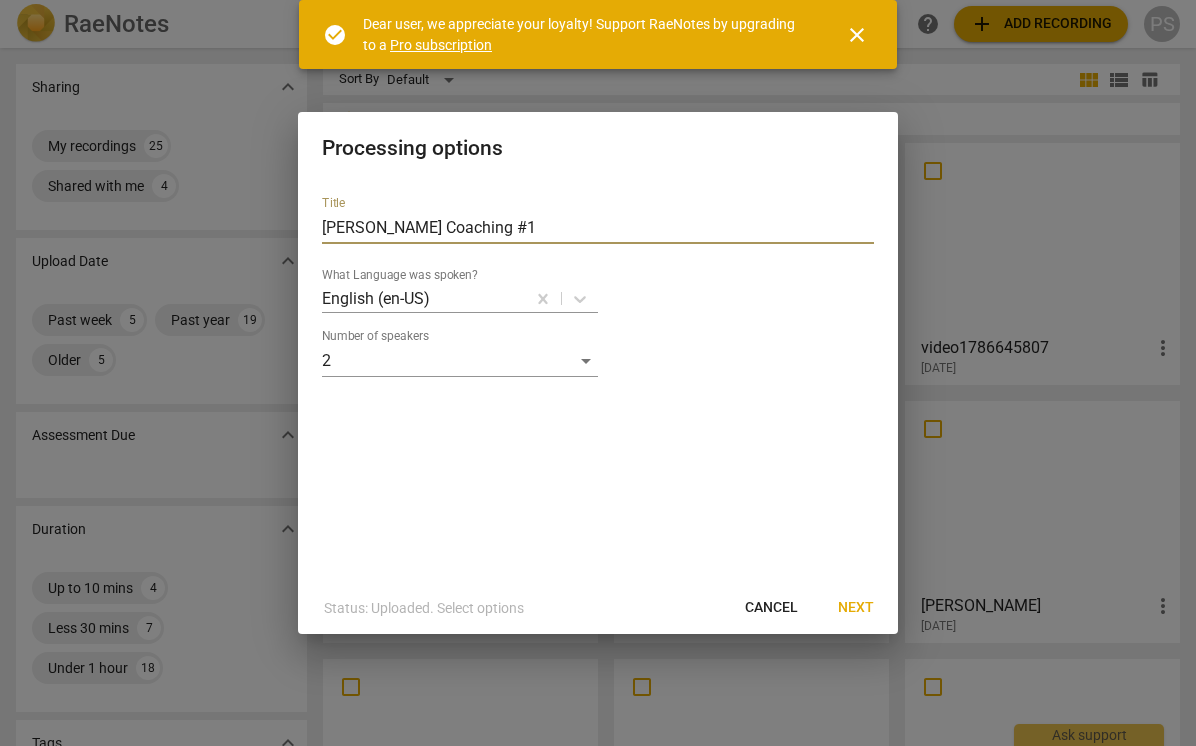 type on "[PERSON_NAME] Coaching #1" 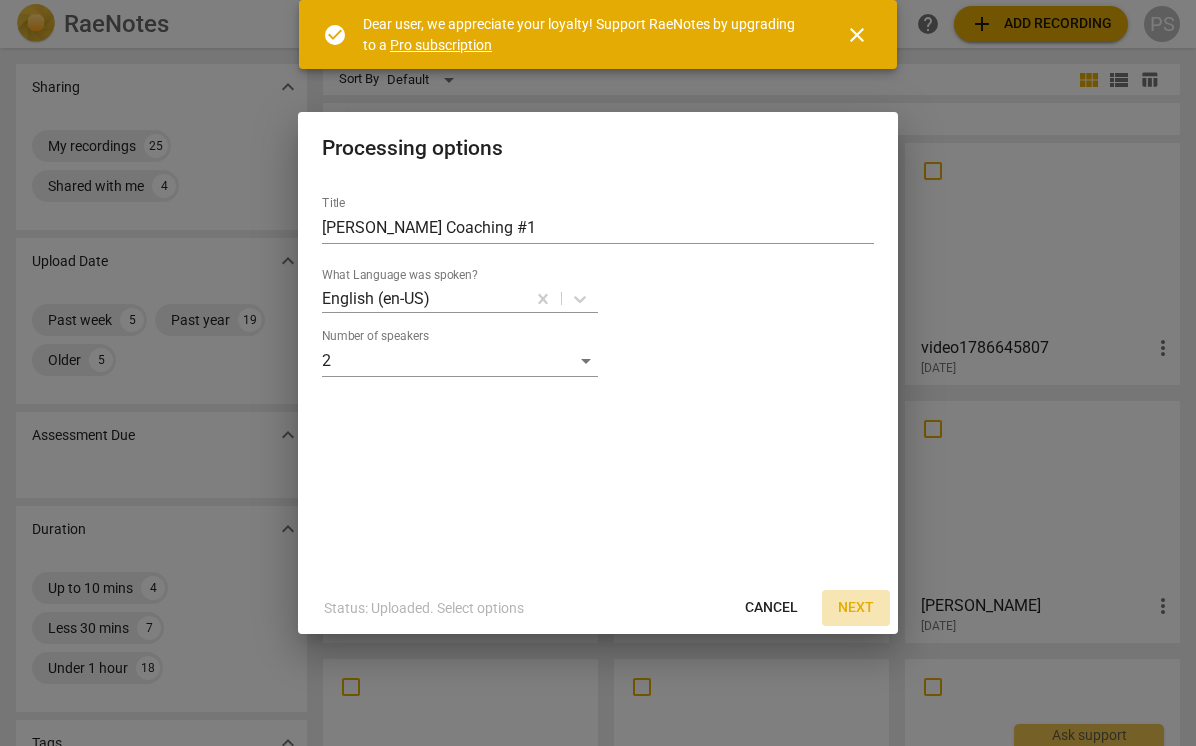 click on "Next" at bounding box center [856, 608] 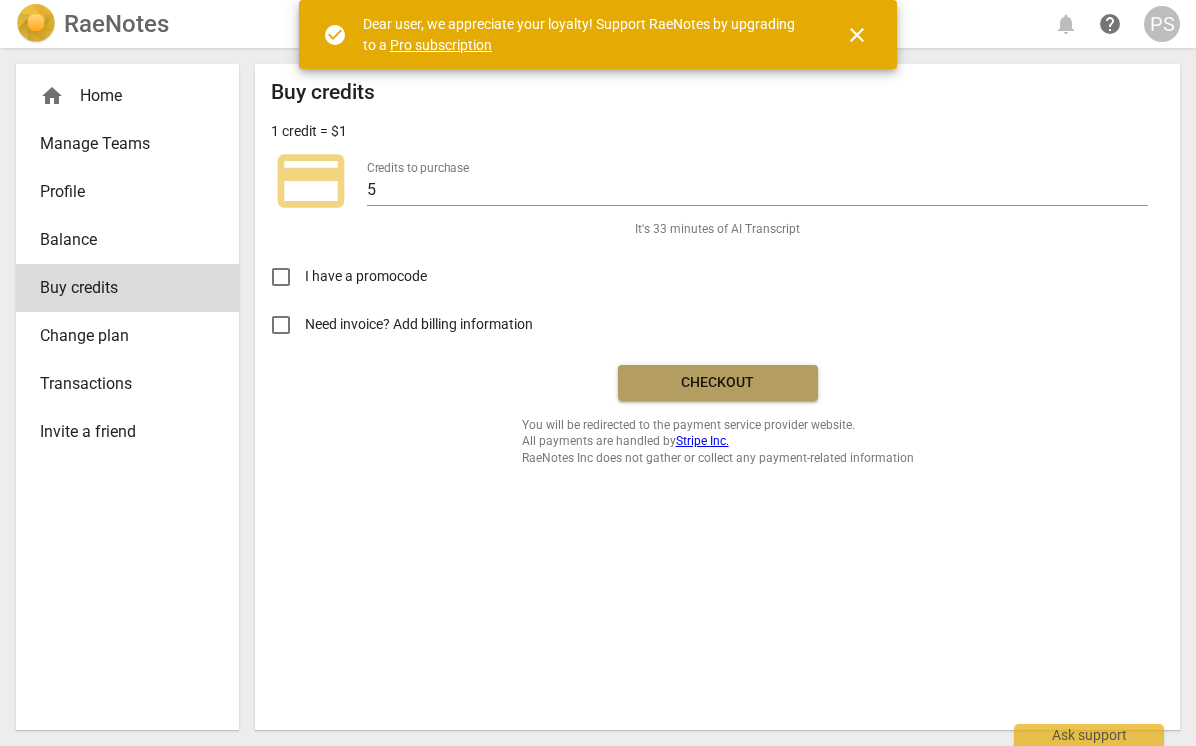 click on "Checkout" at bounding box center [718, 383] 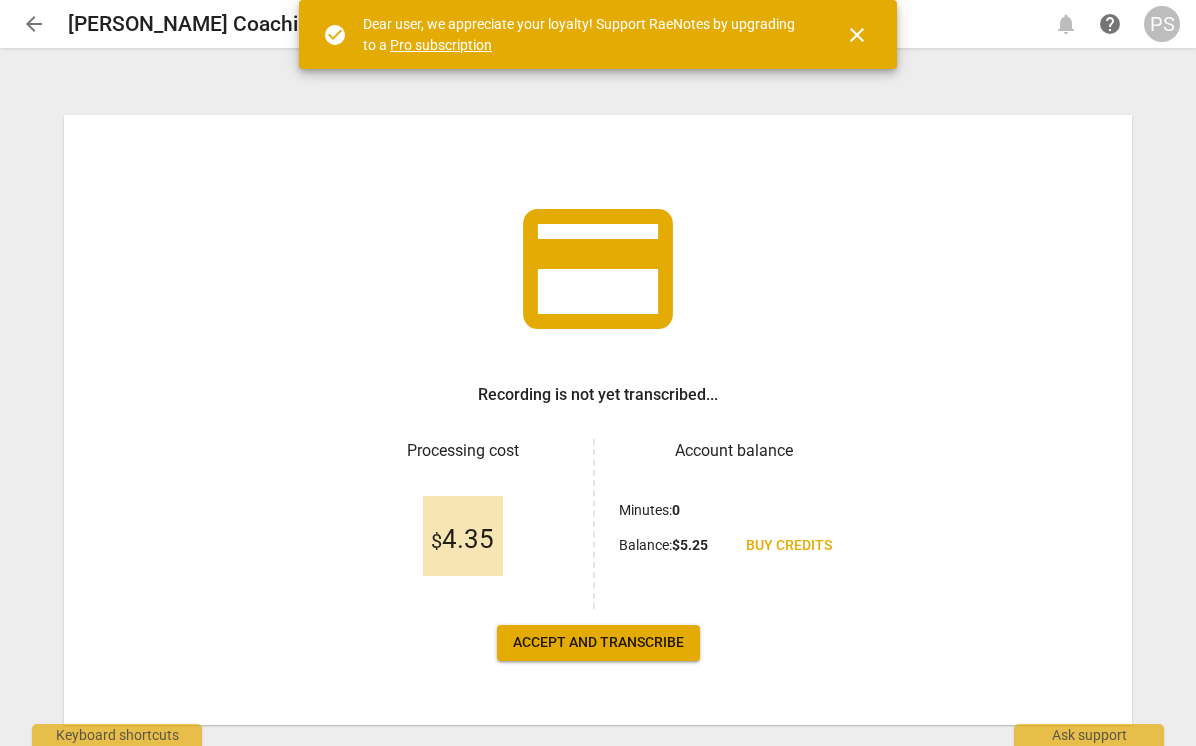 scroll, scrollTop: 0, scrollLeft: 0, axis: both 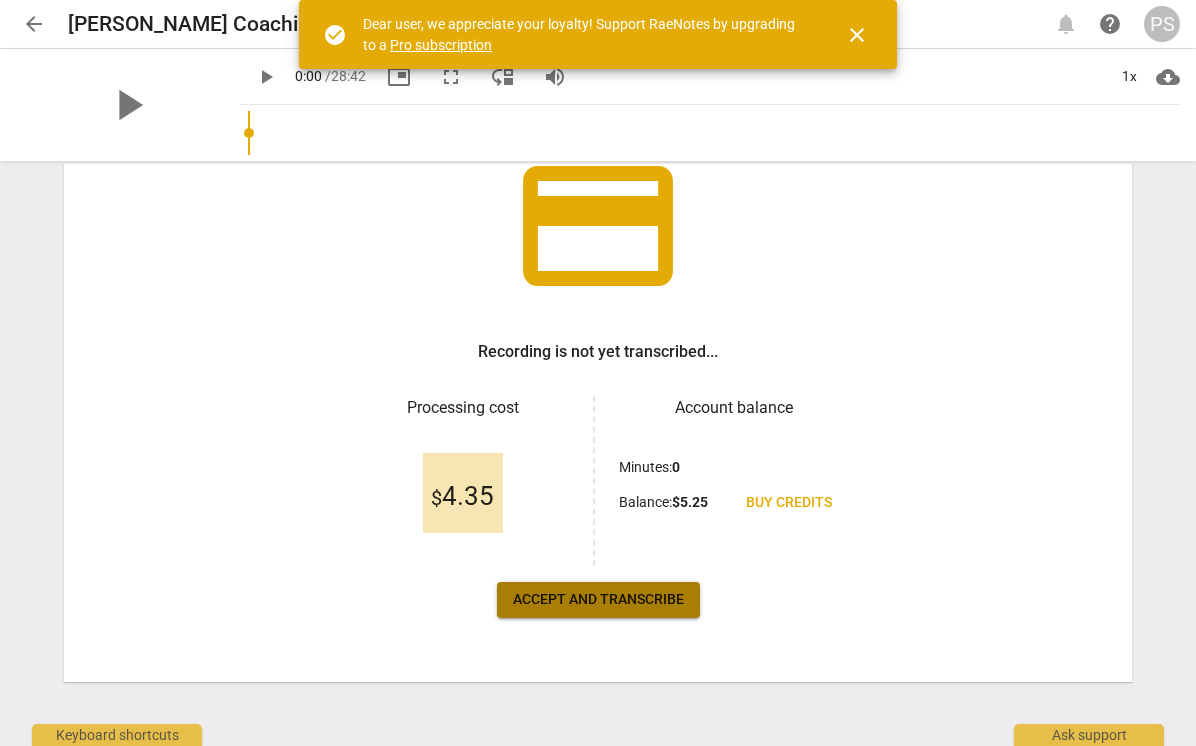click on "Accept and transcribe" at bounding box center [598, 600] 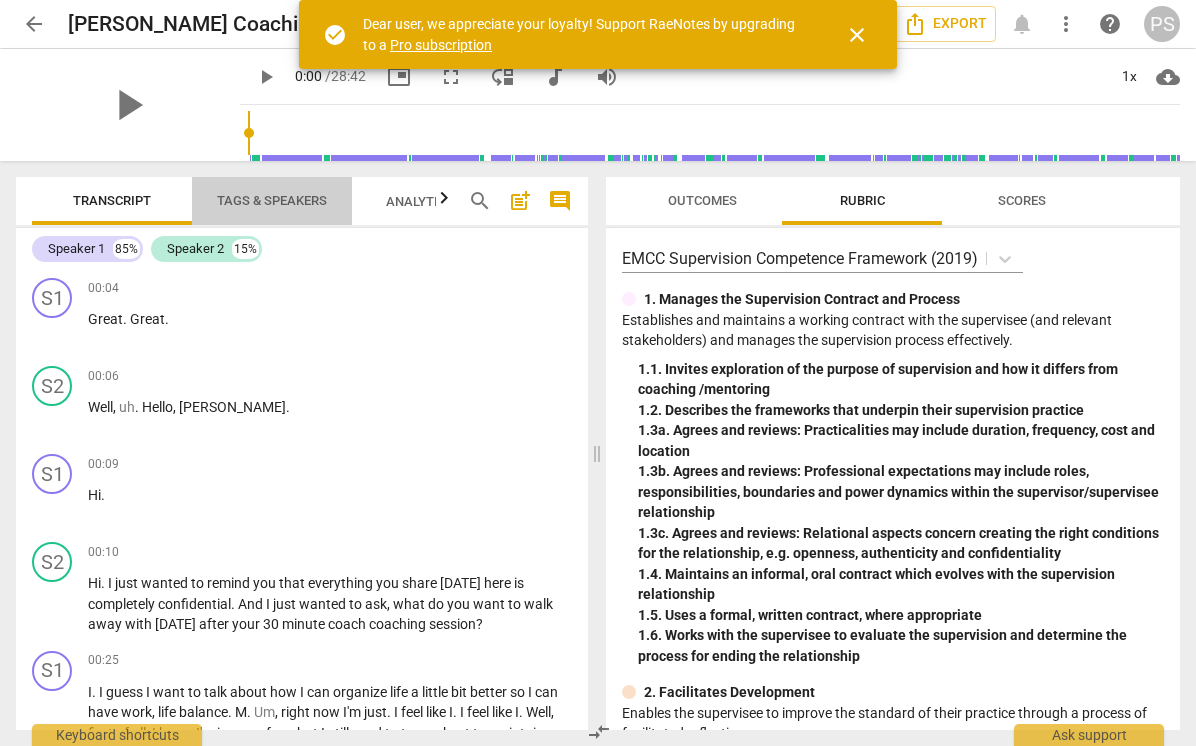 click on "Tags & Speakers" at bounding box center (272, 200) 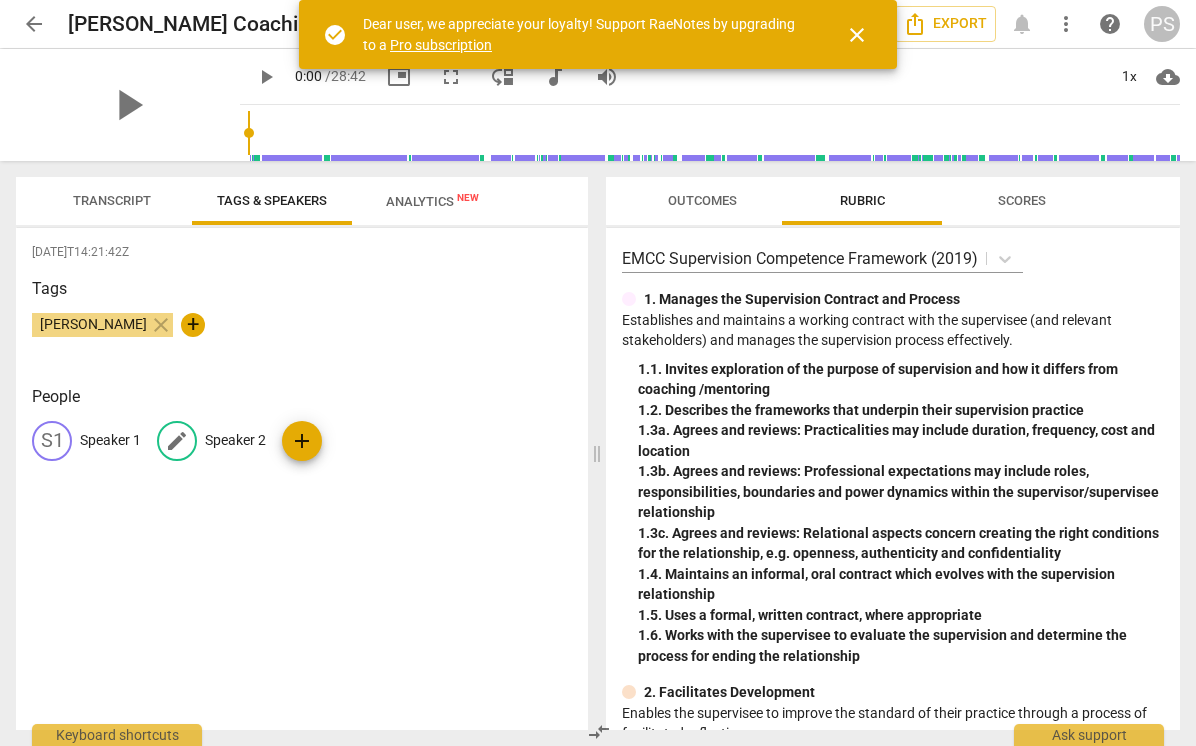 click on "Speaker 2" at bounding box center [235, 440] 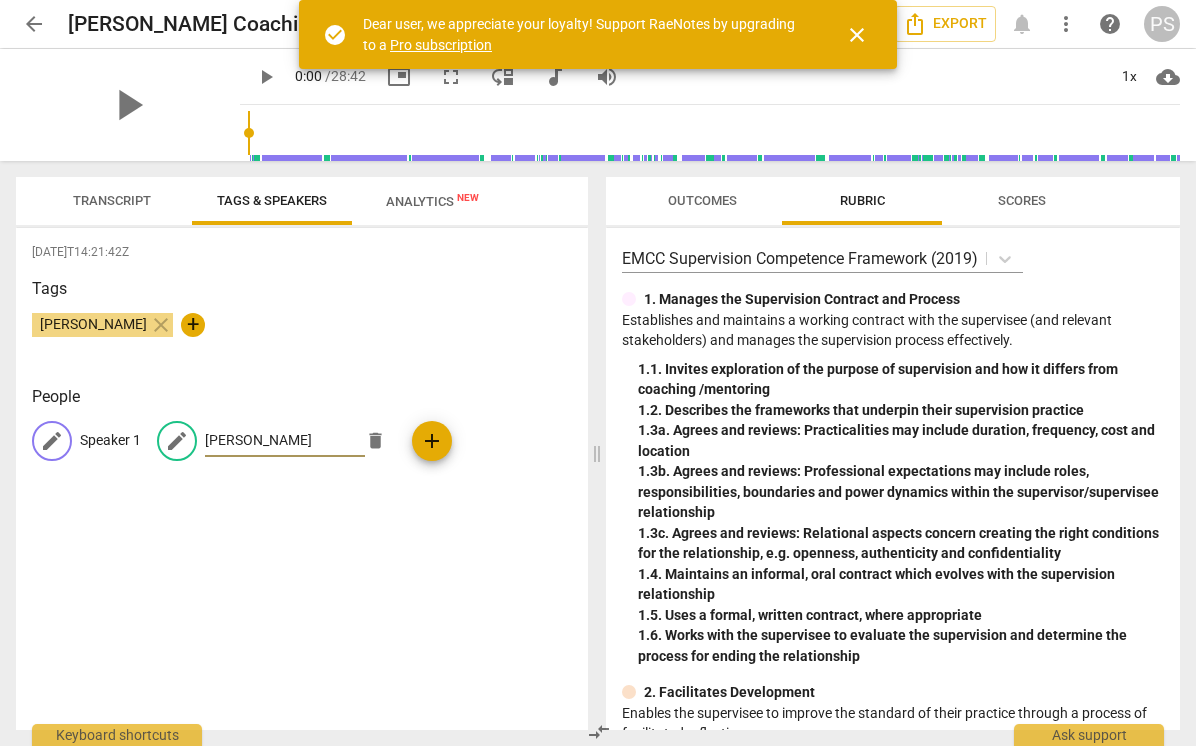 type on "[PERSON_NAME]" 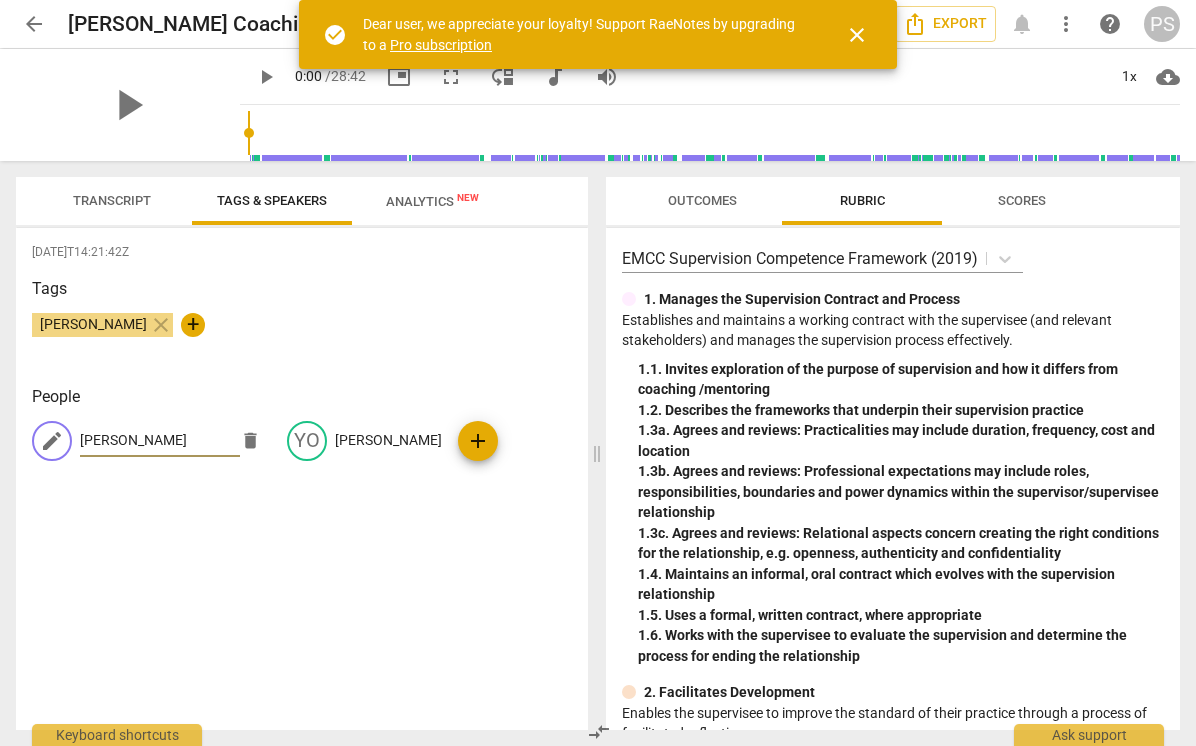 type on "[PERSON_NAME]" 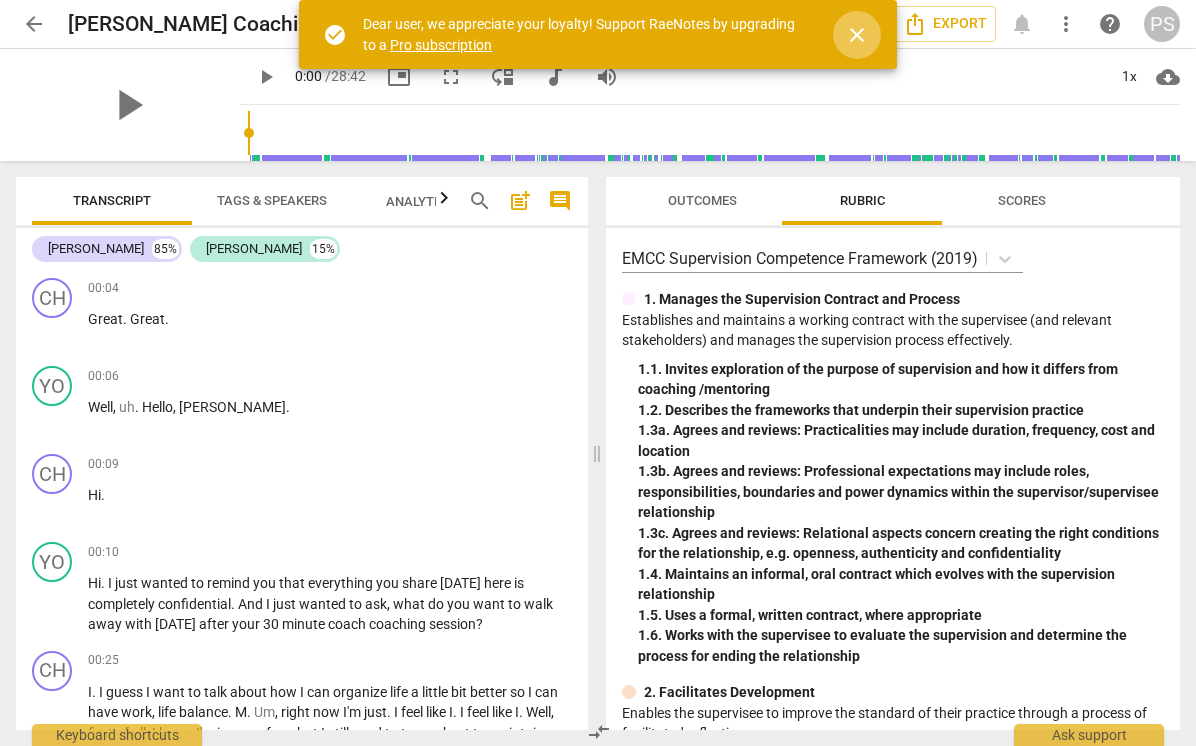 click on "close" at bounding box center [857, 35] 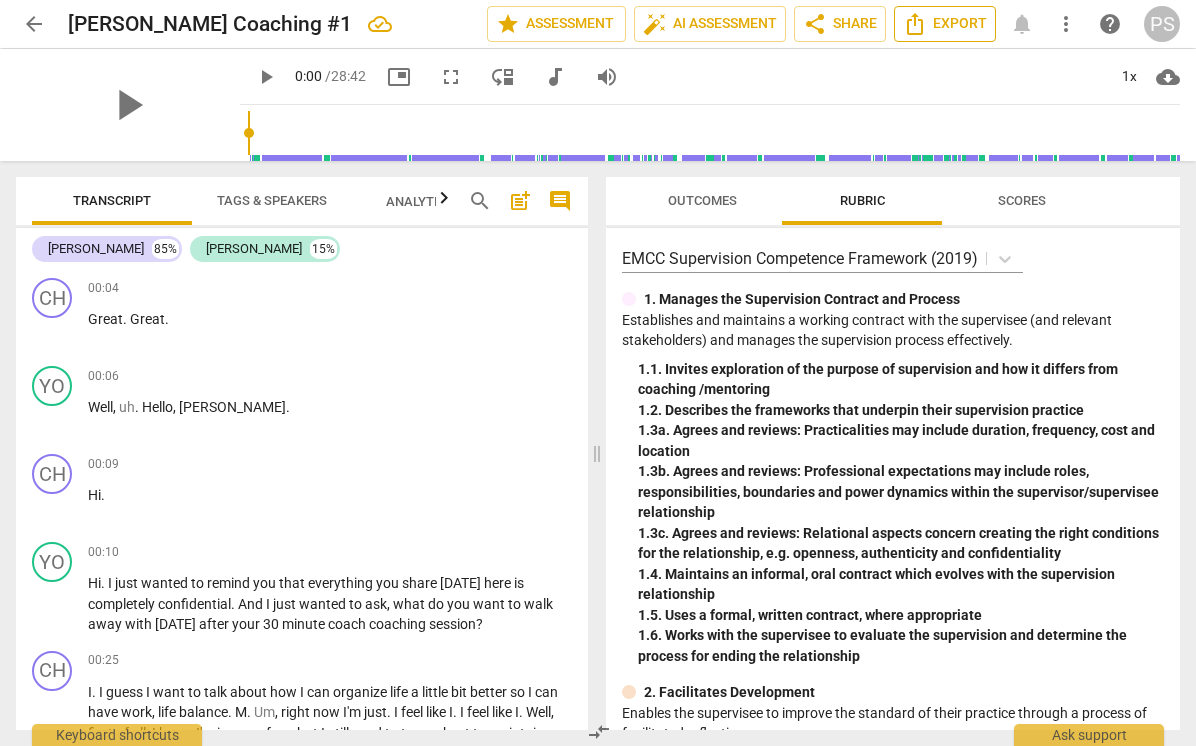 click on "Export" at bounding box center (945, 24) 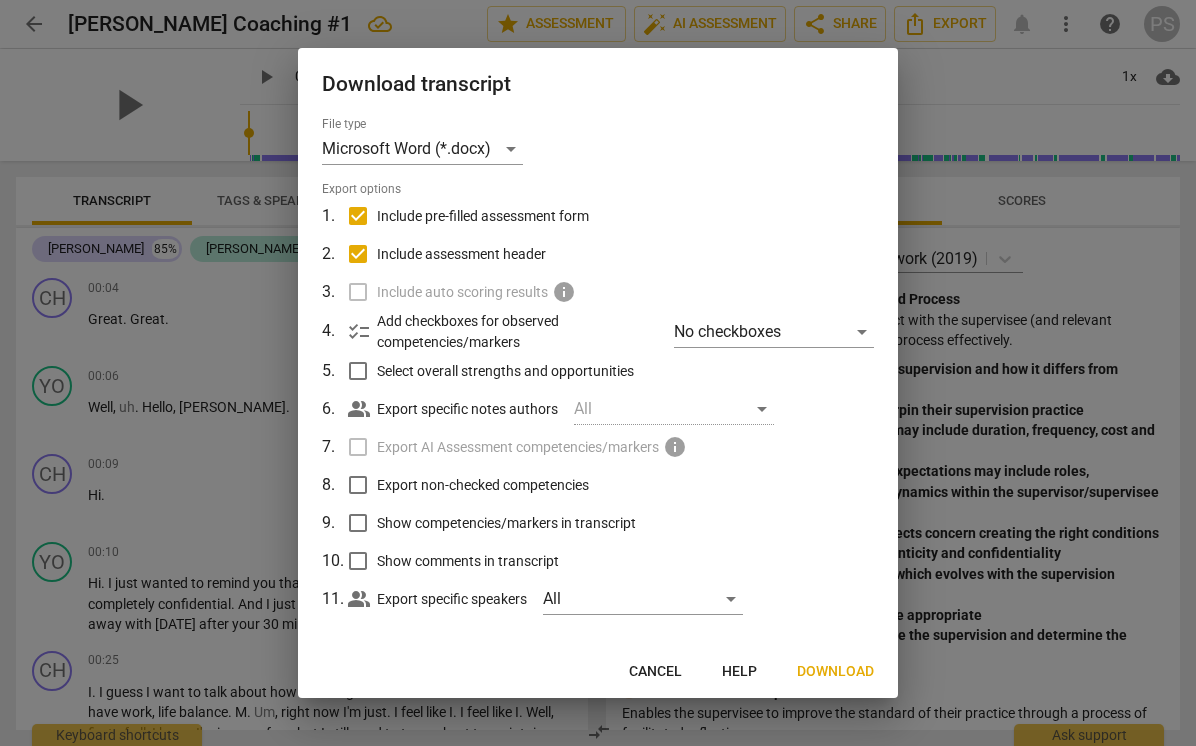 click on "Download" at bounding box center (835, 672) 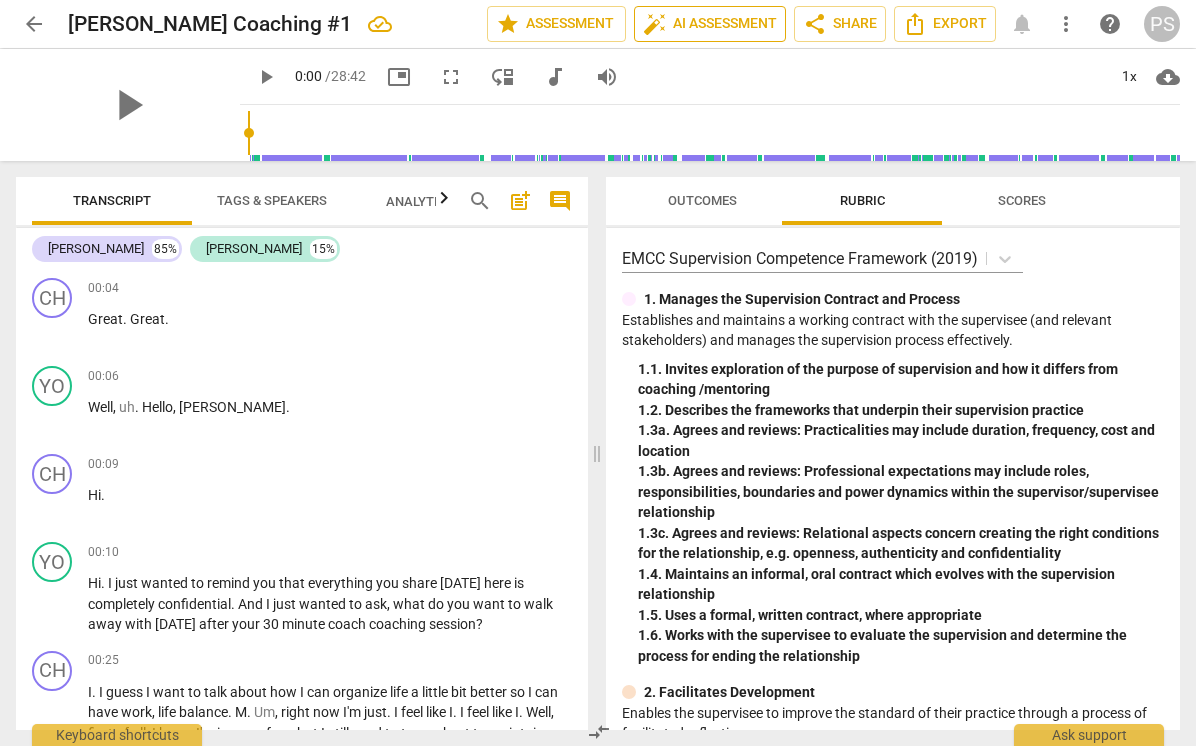 click on "auto_fix_high    AI Assessment" at bounding box center (710, 24) 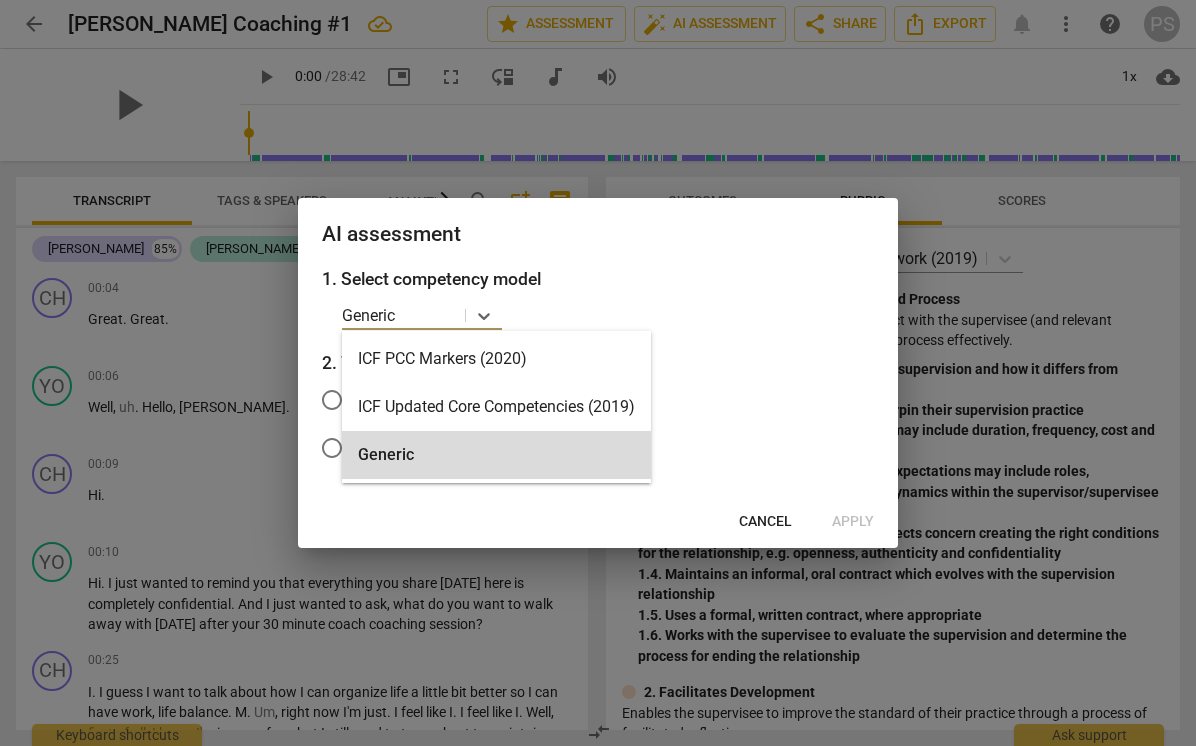 click on "Generic" at bounding box center [368, 315] 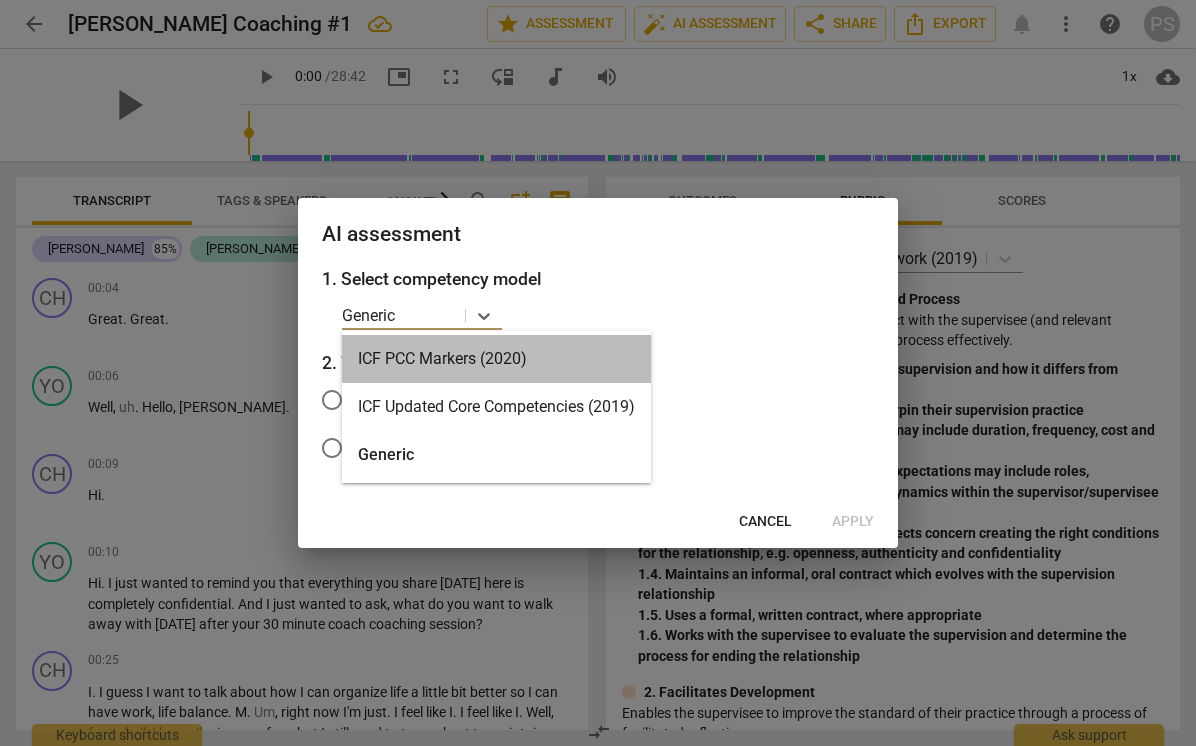 click on "ICF PCC Markers (2020)" at bounding box center (496, 359) 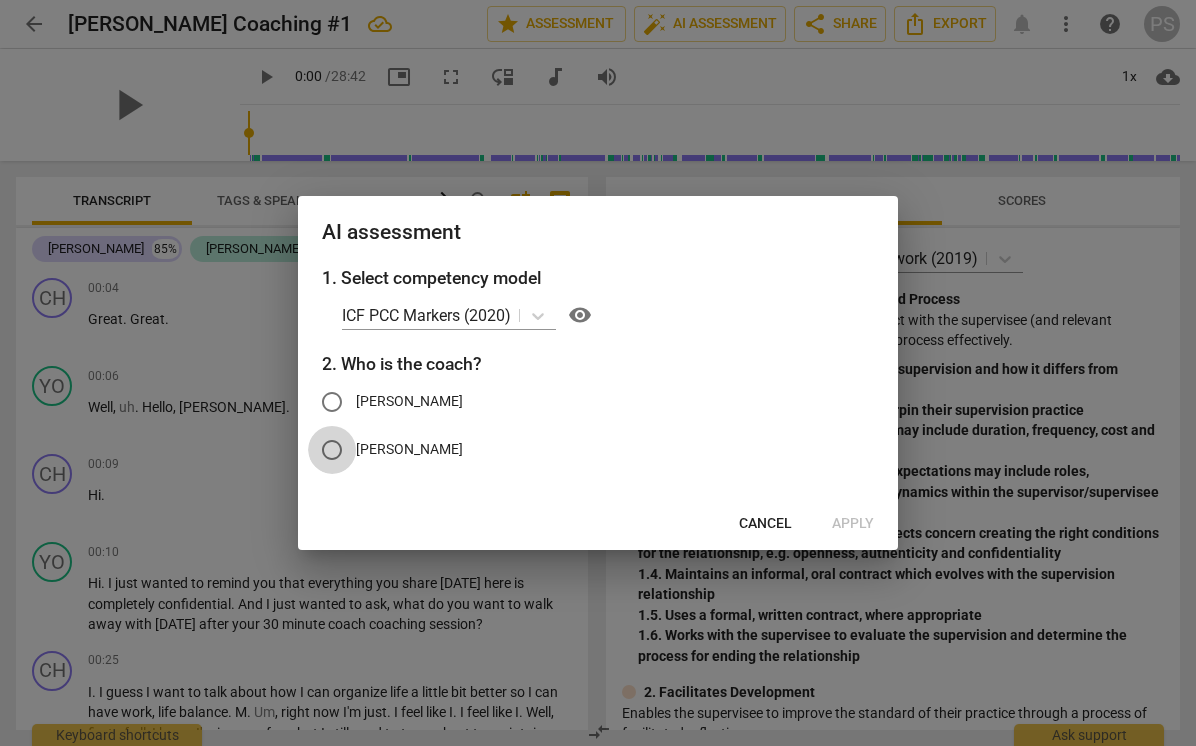 click on "[PERSON_NAME]" at bounding box center (332, 450) 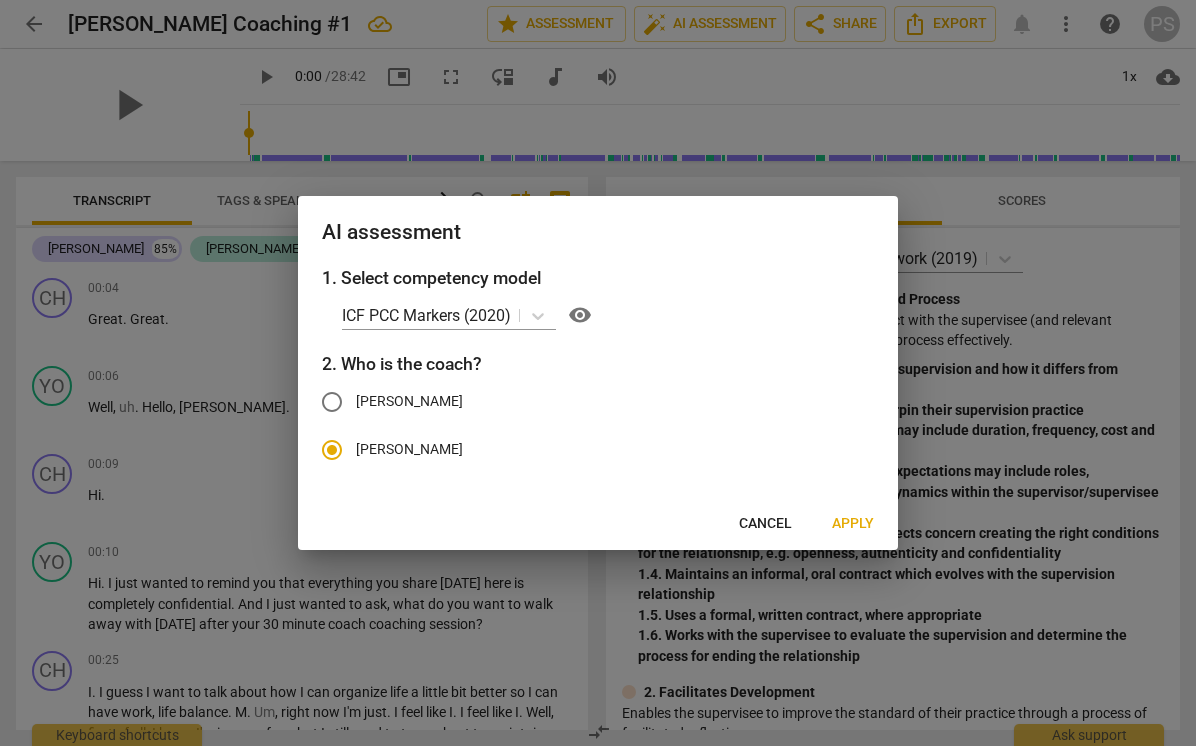 click on "Apply" at bounding box center (853, 524) 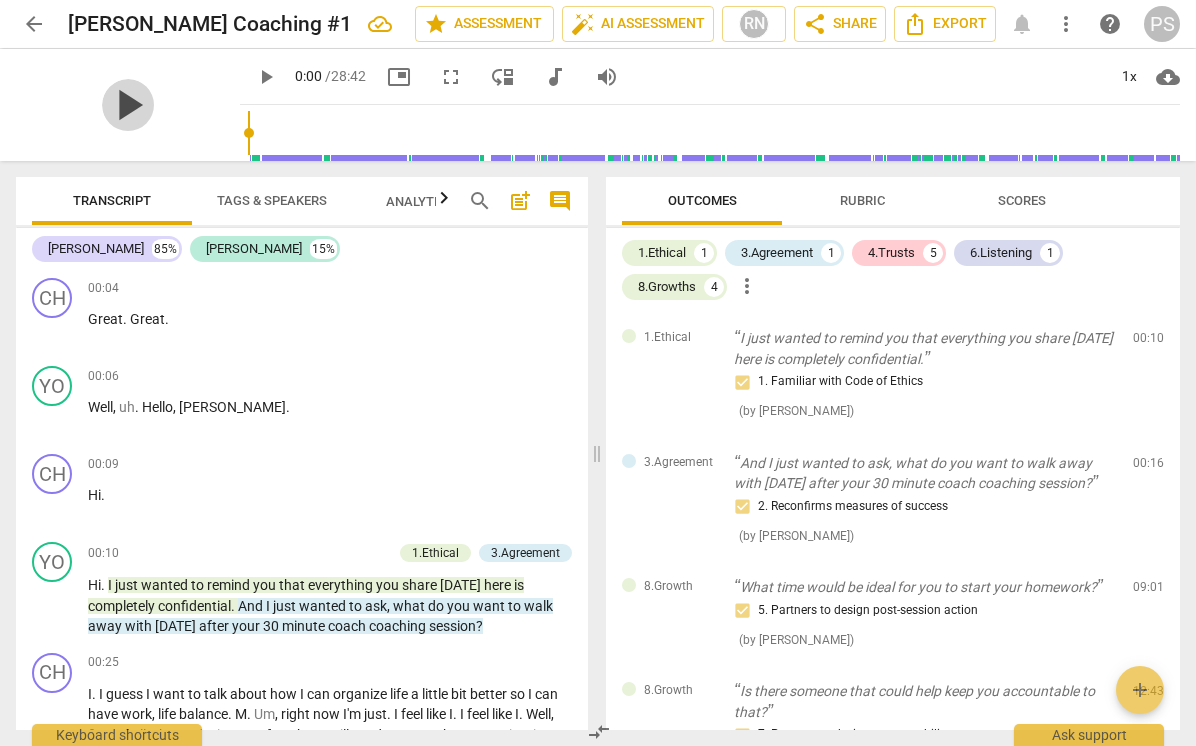 click on "play_arrow" at bounding box center (128, 105) 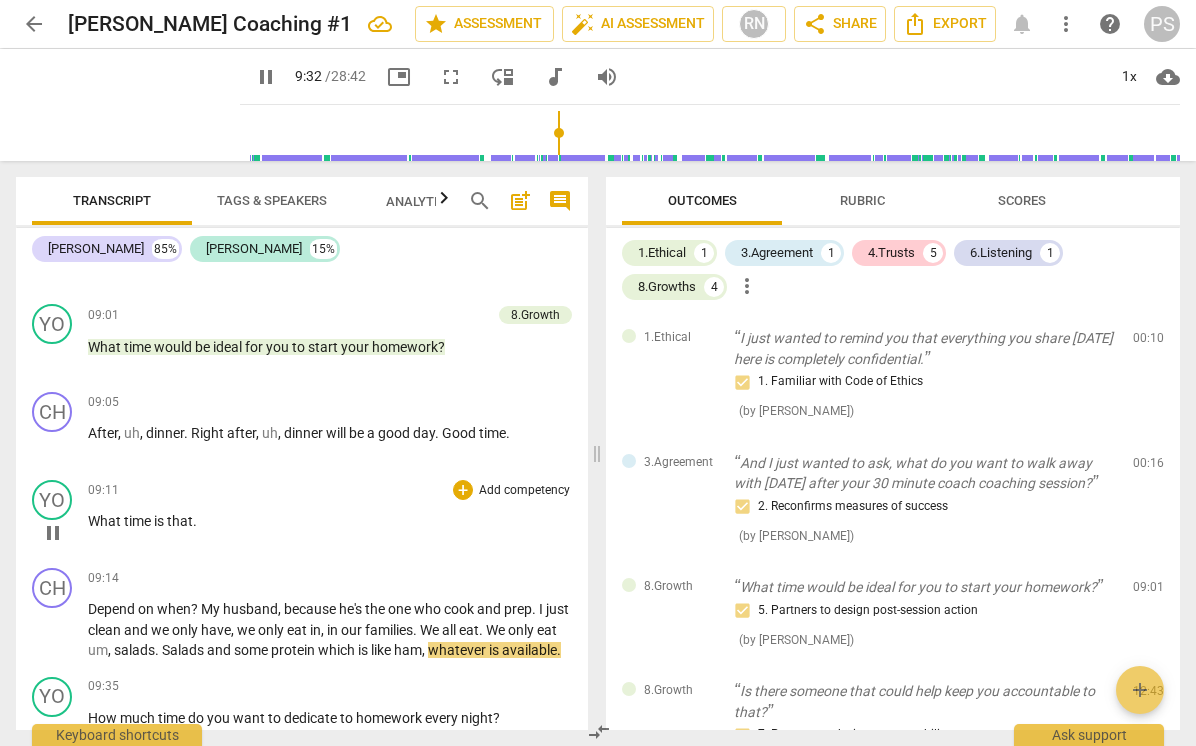 scroll, scrollTop: 2484, scrollLeft: 0, axis: vertical 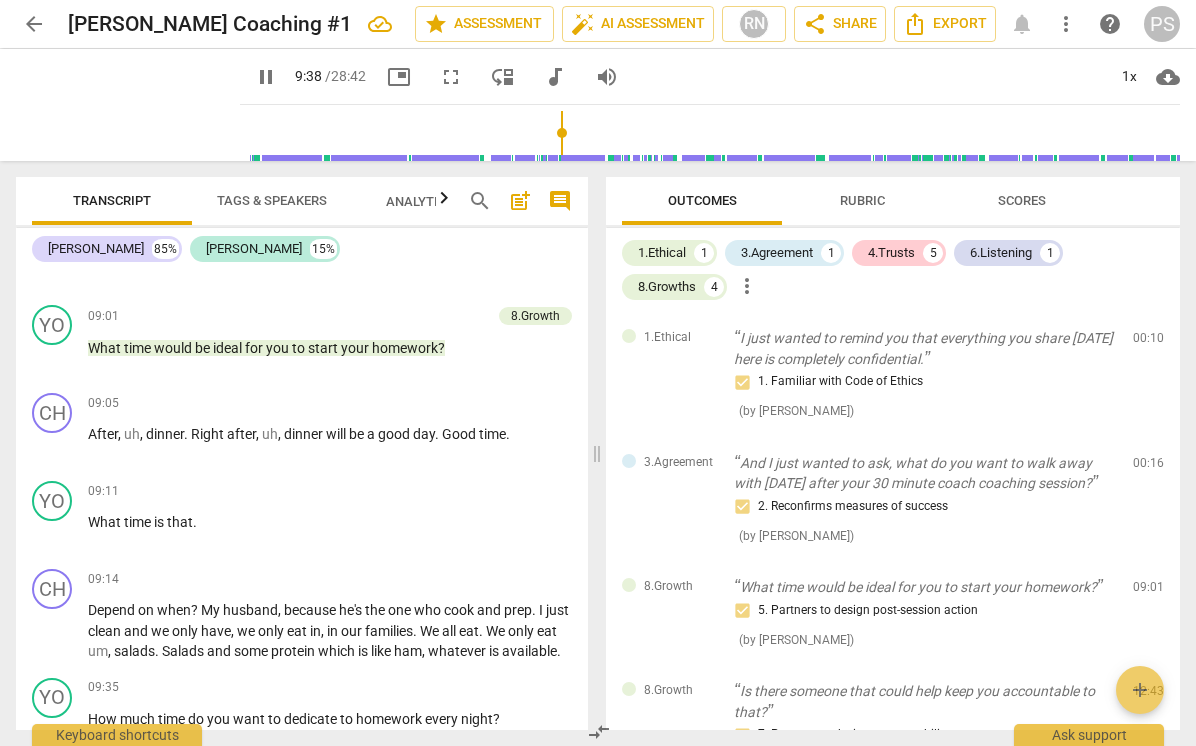 click on "pause" at bounding box center (266, 77) 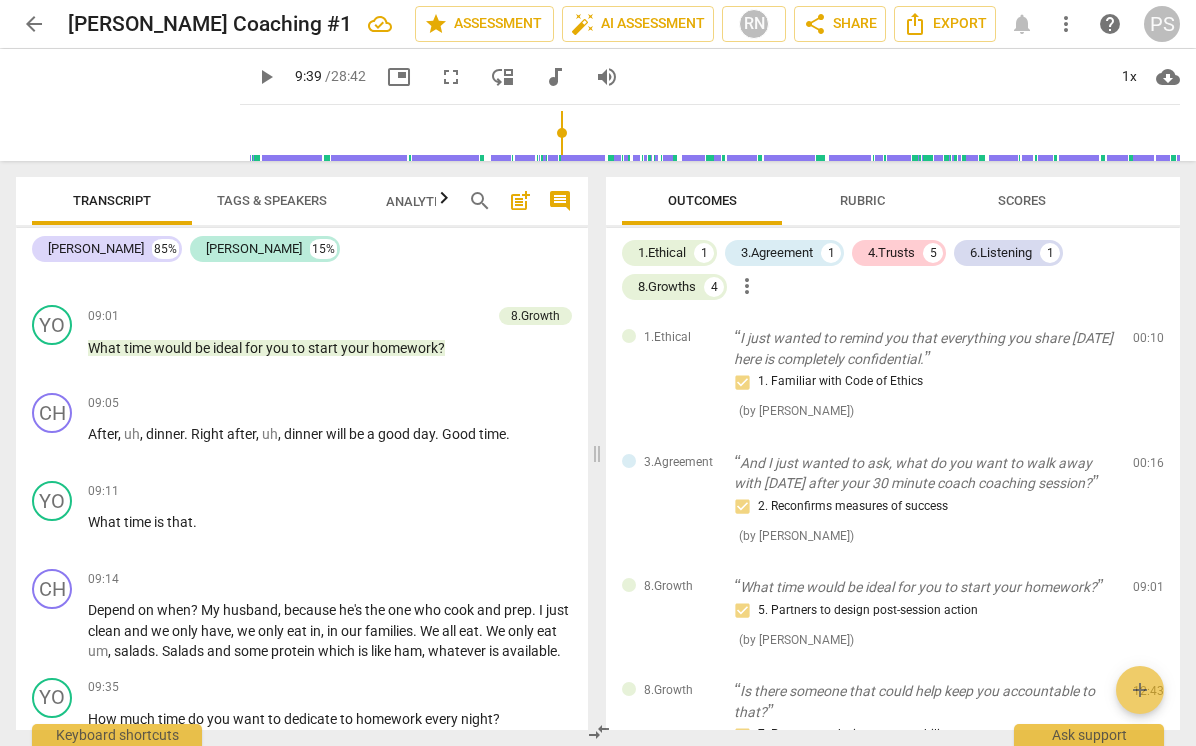 click on "play_arrow" at bounding box center (266, 77) 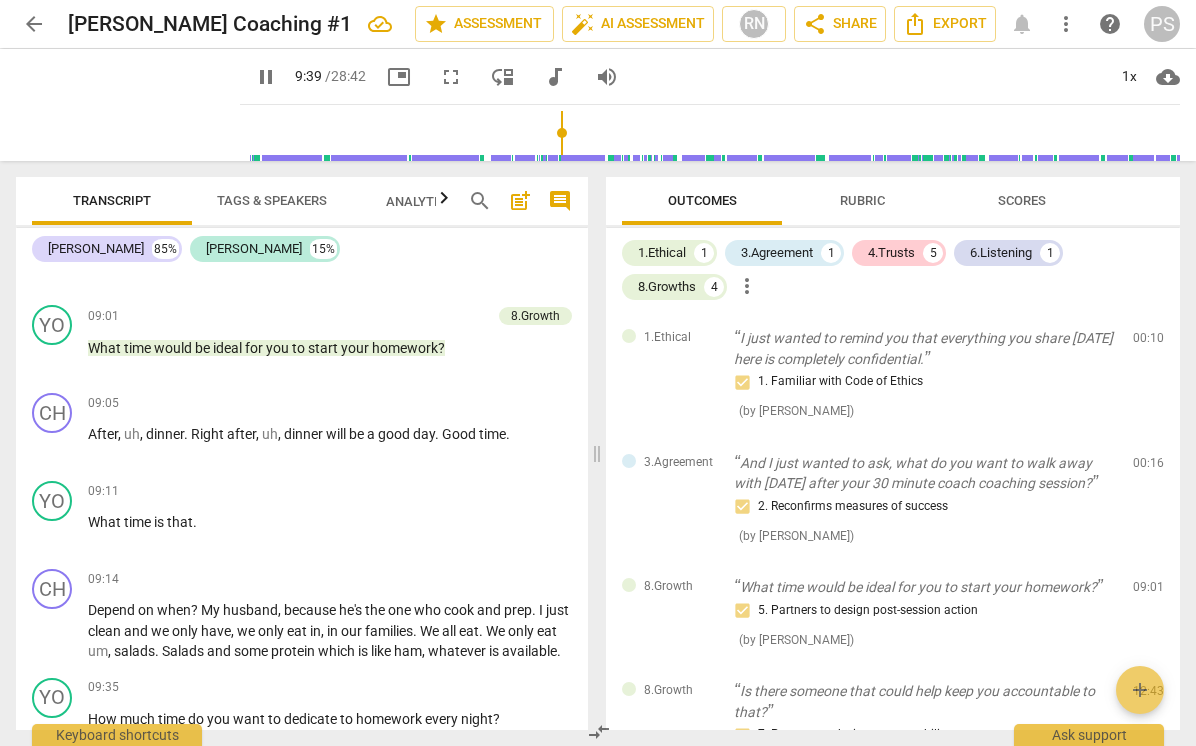 scroll, scrollTop: 3035, scrollLeft: 0, axis: vertical 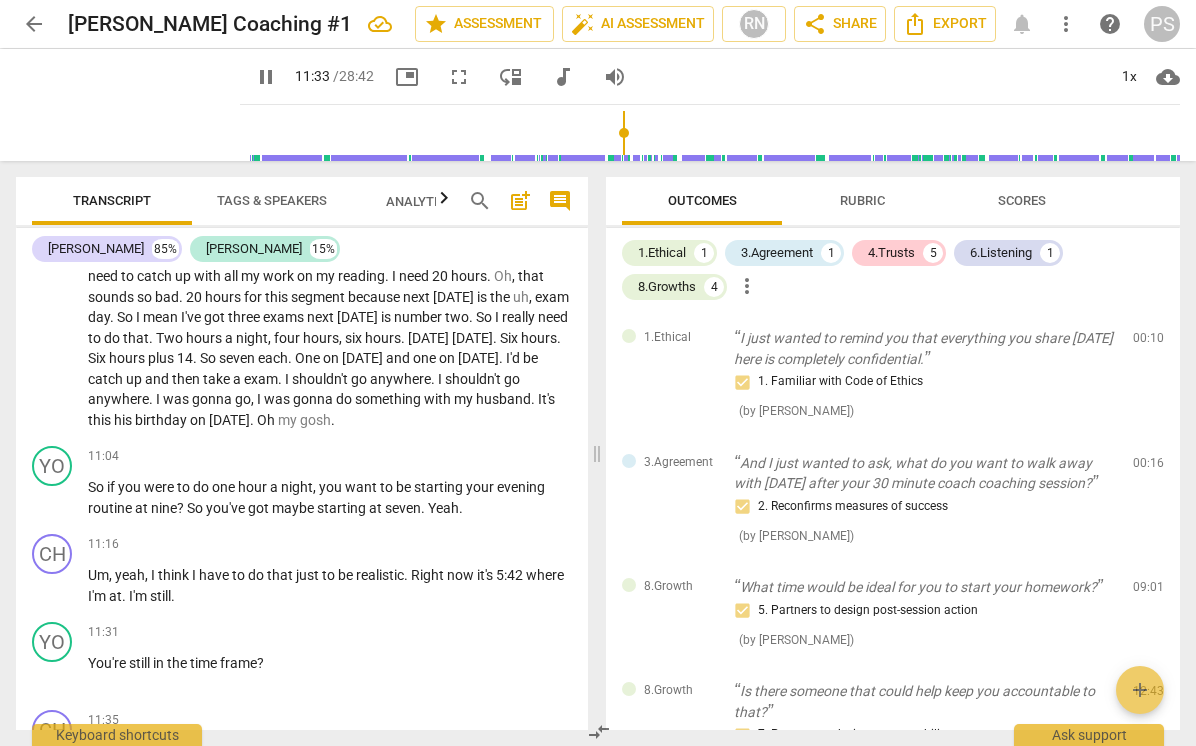 click on "pause" at bounding box center [266, 77] 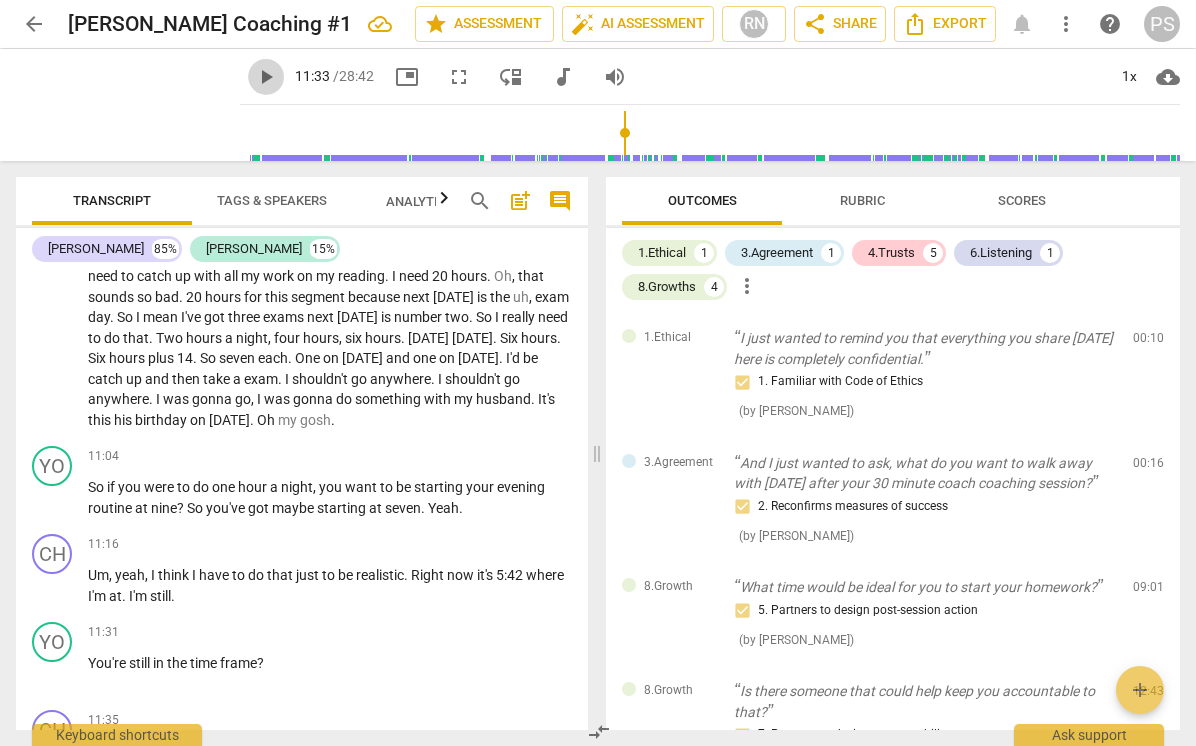 click on "play_arrow" at bounding box center [266, 77] 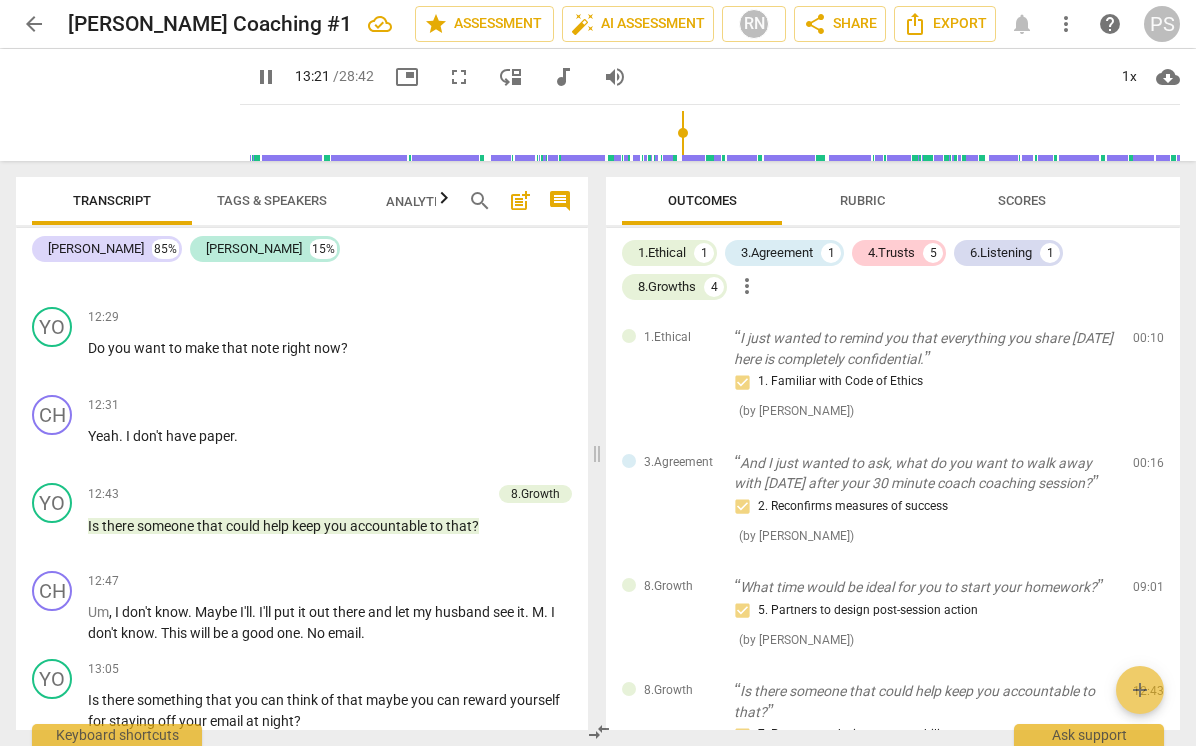 scroll, scrollTop: 4582, scrollLeft: 0, axis: vertical 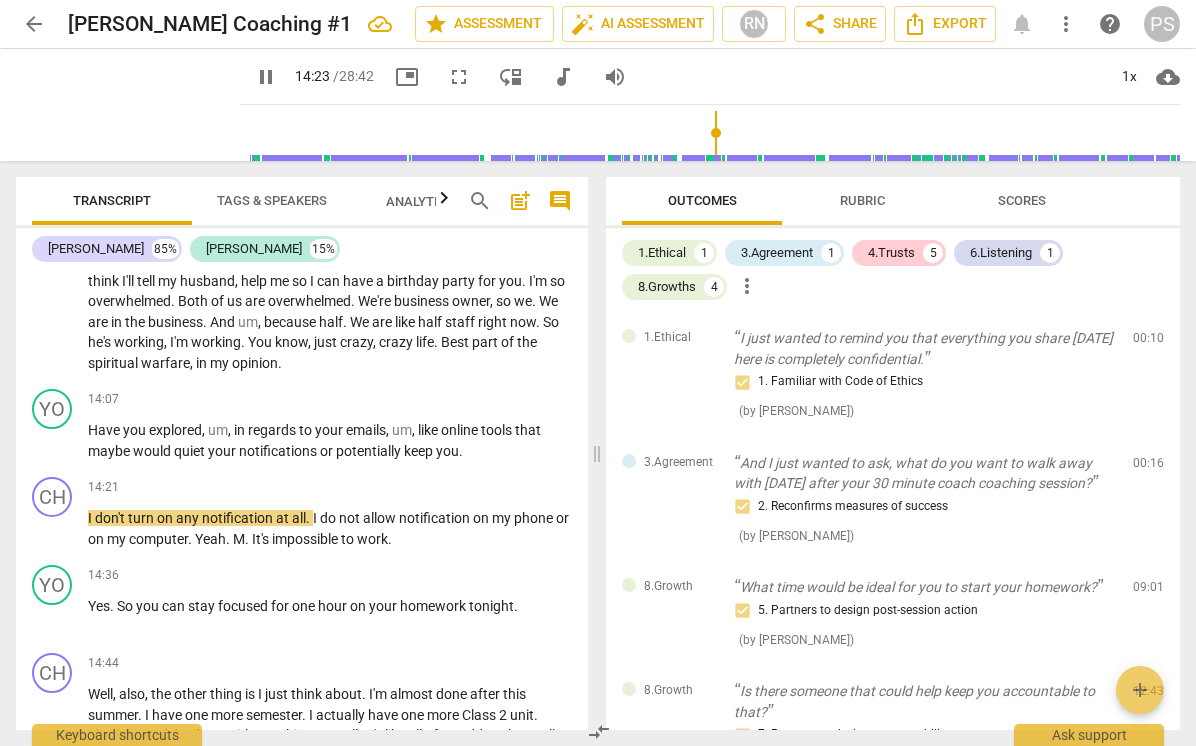click on "pause" at bounding box center (266, 77) 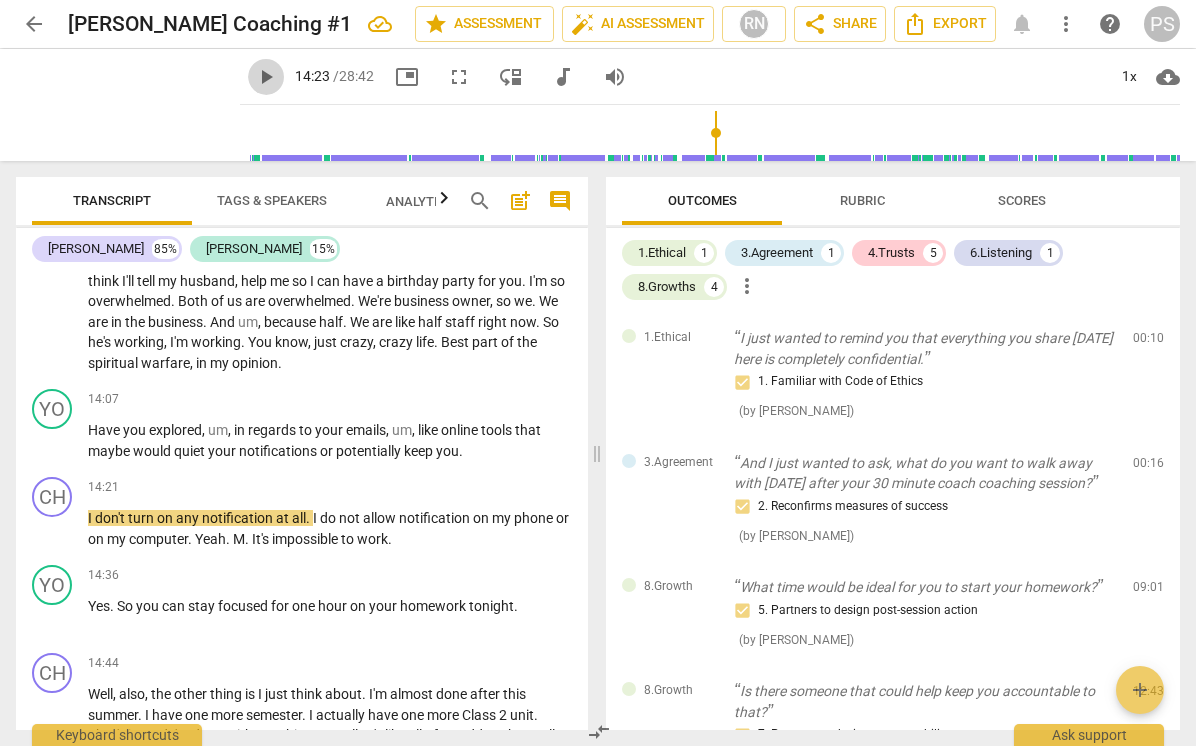 click on "play_arrow" at bounding box center (266, 77) 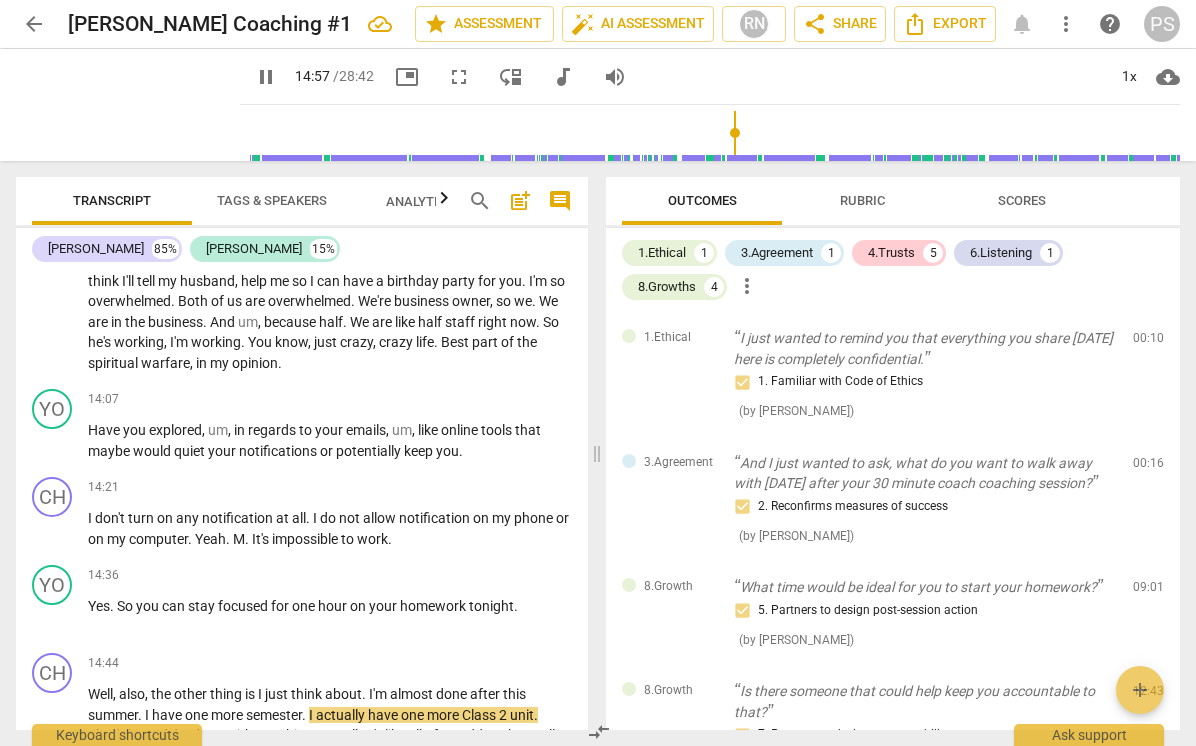 scroll, scrollTop: 5053, scrollLeft: 0, axis: vertical 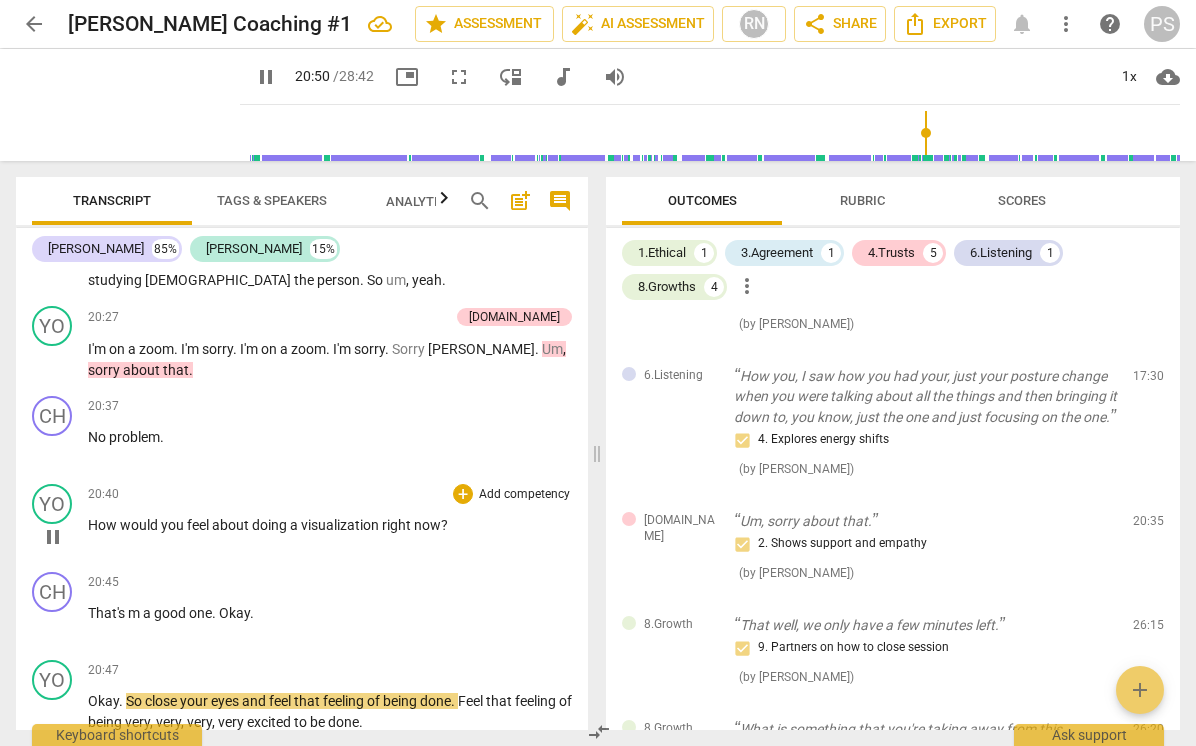 click on "How   would   you   feel   about   doing   a   visualization   right   now ?" at bounding box center (330, 525) 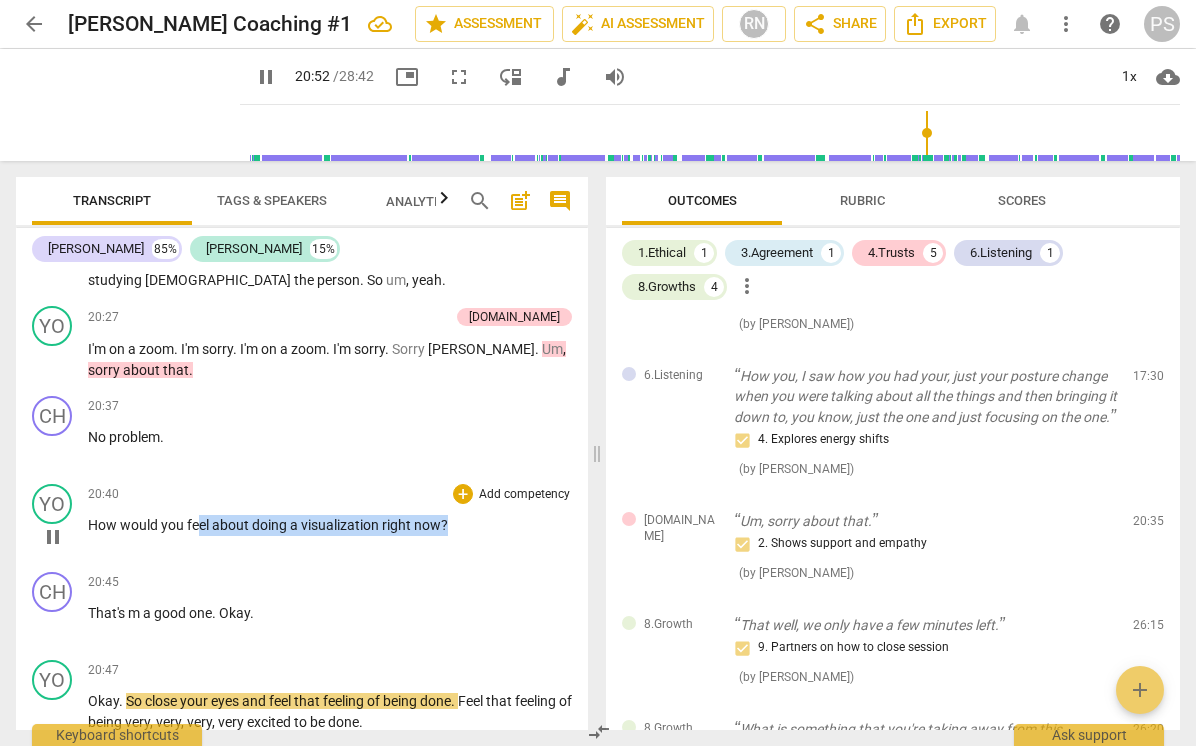 drag, startPoint x: 448, startPoint y: 518, endPoint x: 195, endPoint y: 517, distance: 253.00198 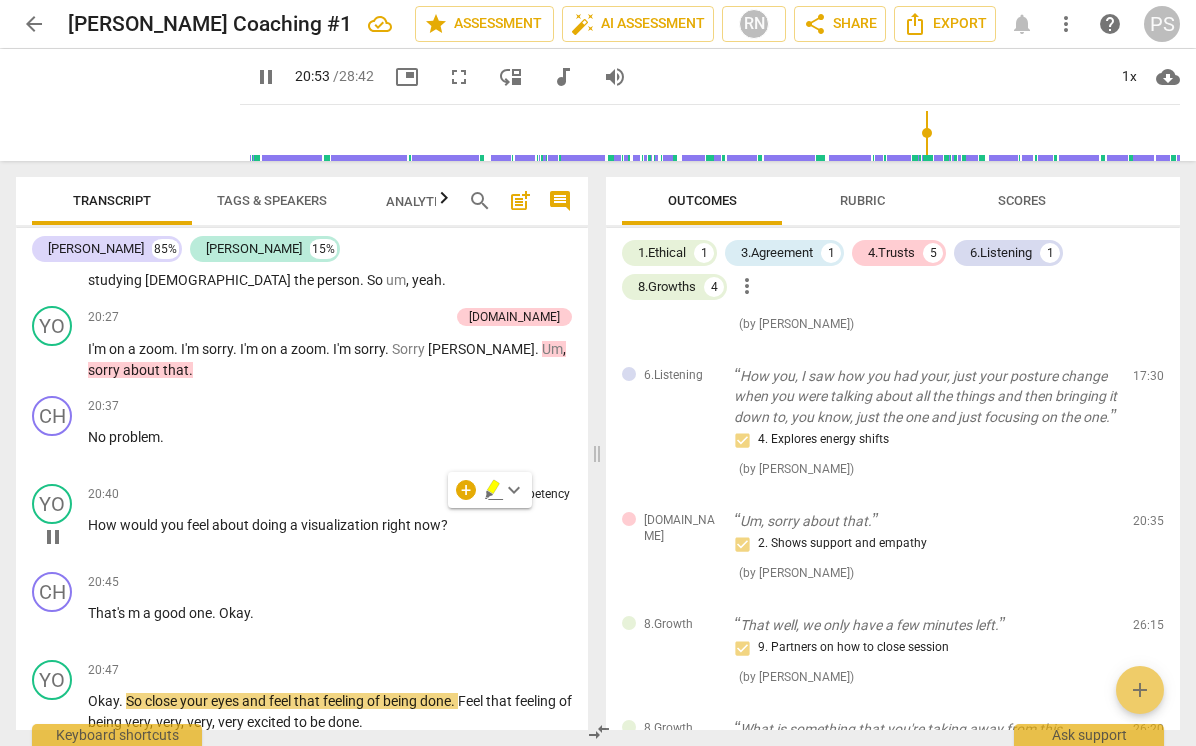 click on "20:40 + Add competency keyboard_arrow_right How   would   you   feel   about   doing   a   visualization   right   now ?" at bounding box center (330, 520) 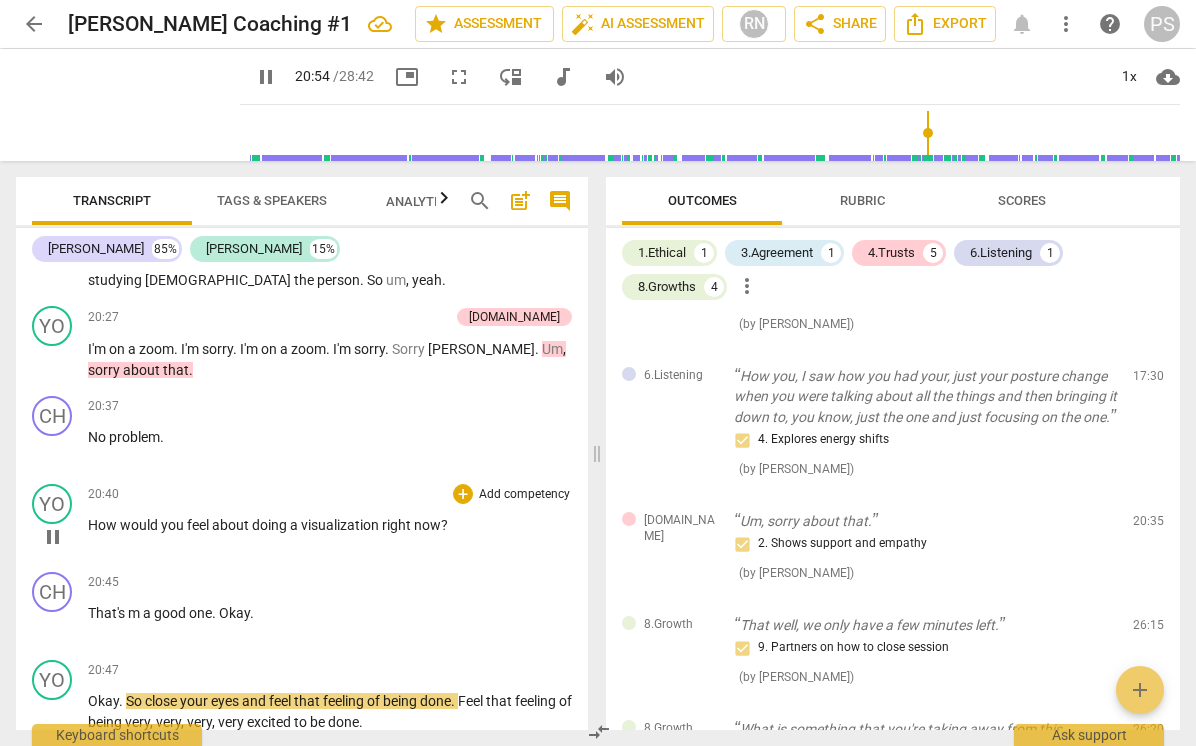 click on "How" at bounding box center (104, 525) 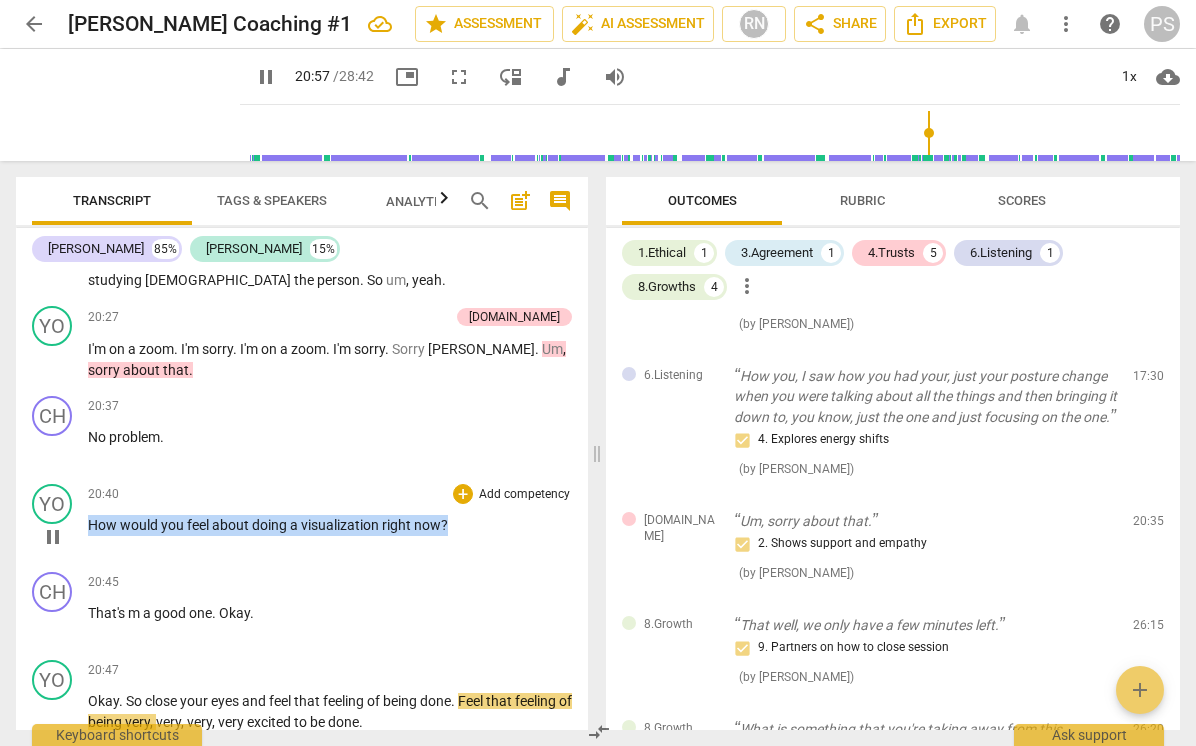 drag, startPoint x: 88, startPoint y: 514, endPoint x: 443, endPoint y: 519, distance: 355.03522 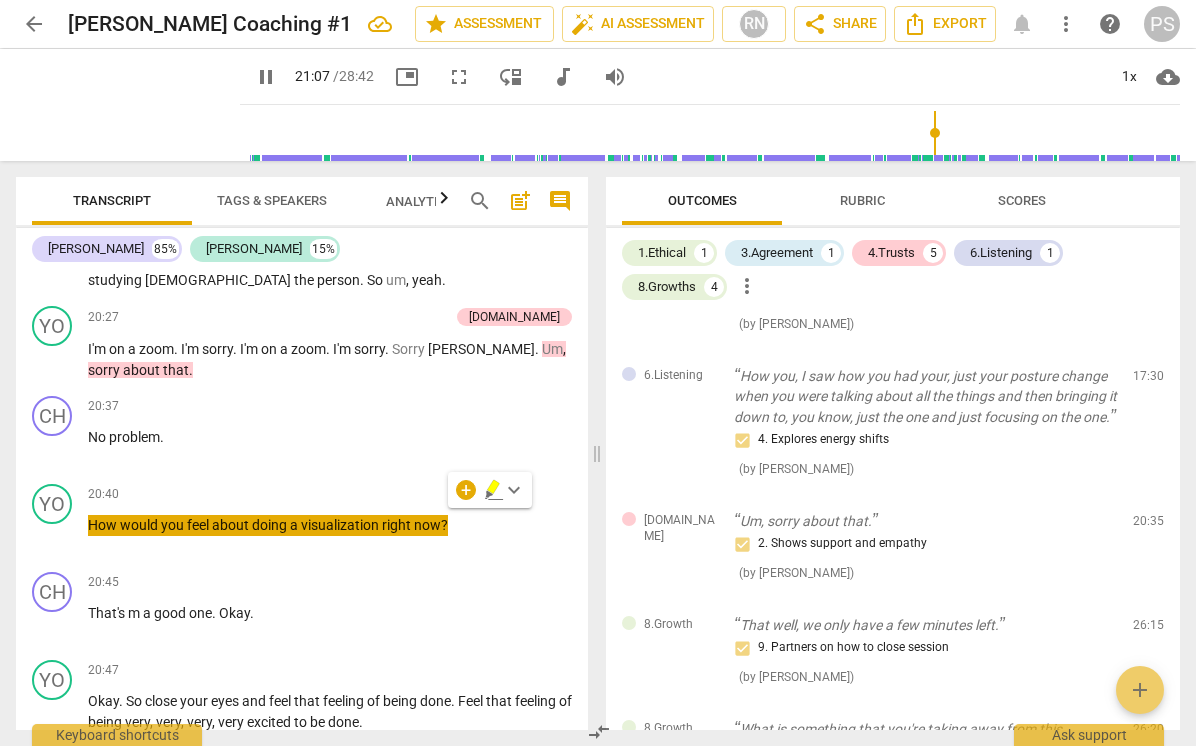 scroll, scrollTop: 6922, scrollLeft: 0, axis: vertical 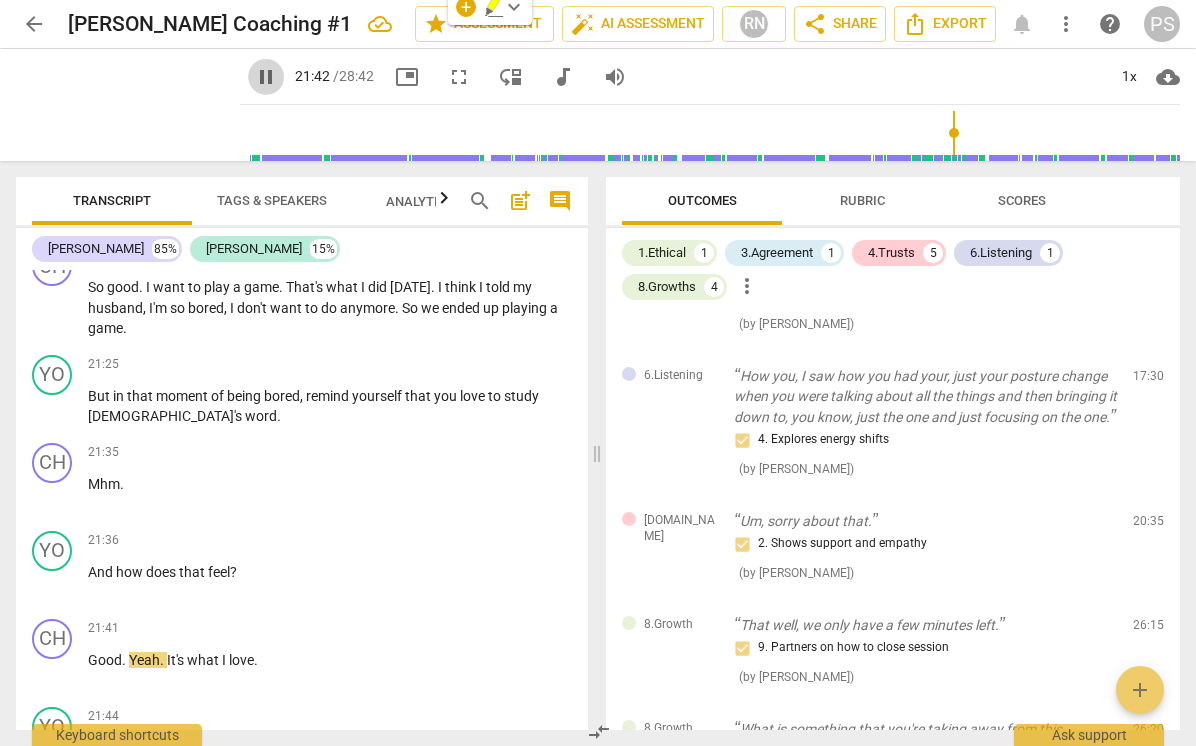 click on "pause" at bounding box center [266, 77] 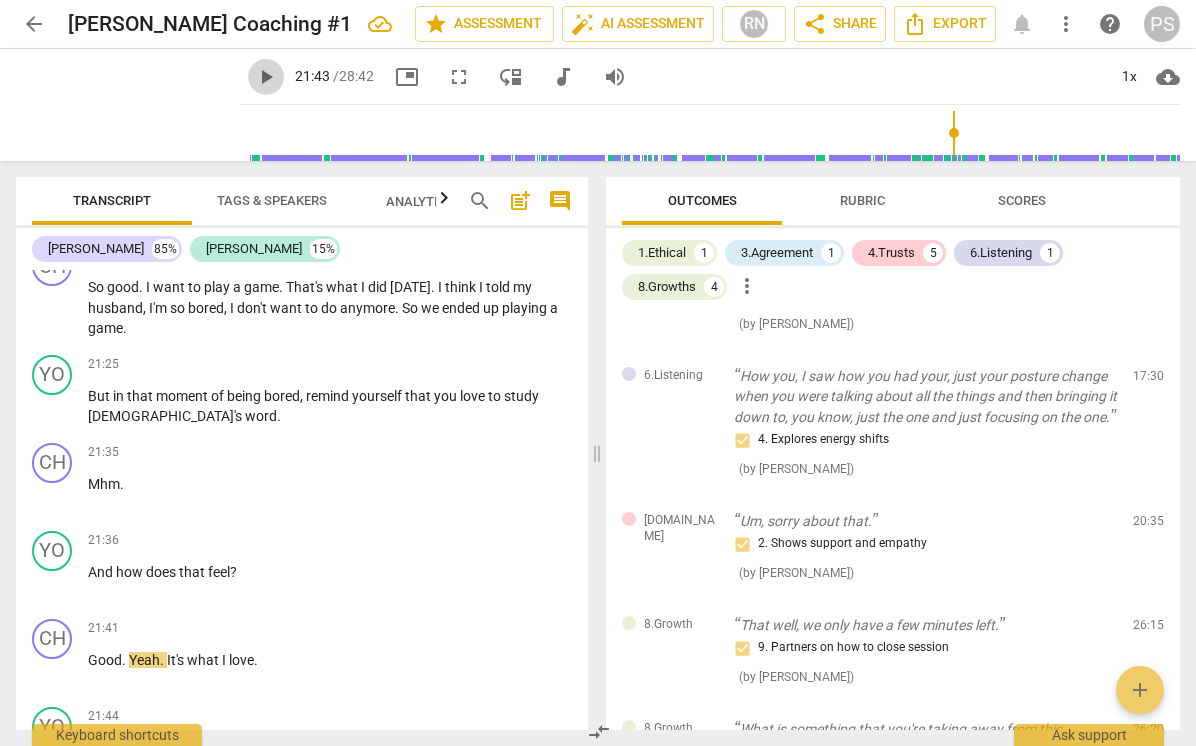 click on "play_arrow" at bounding box center (266, 77) 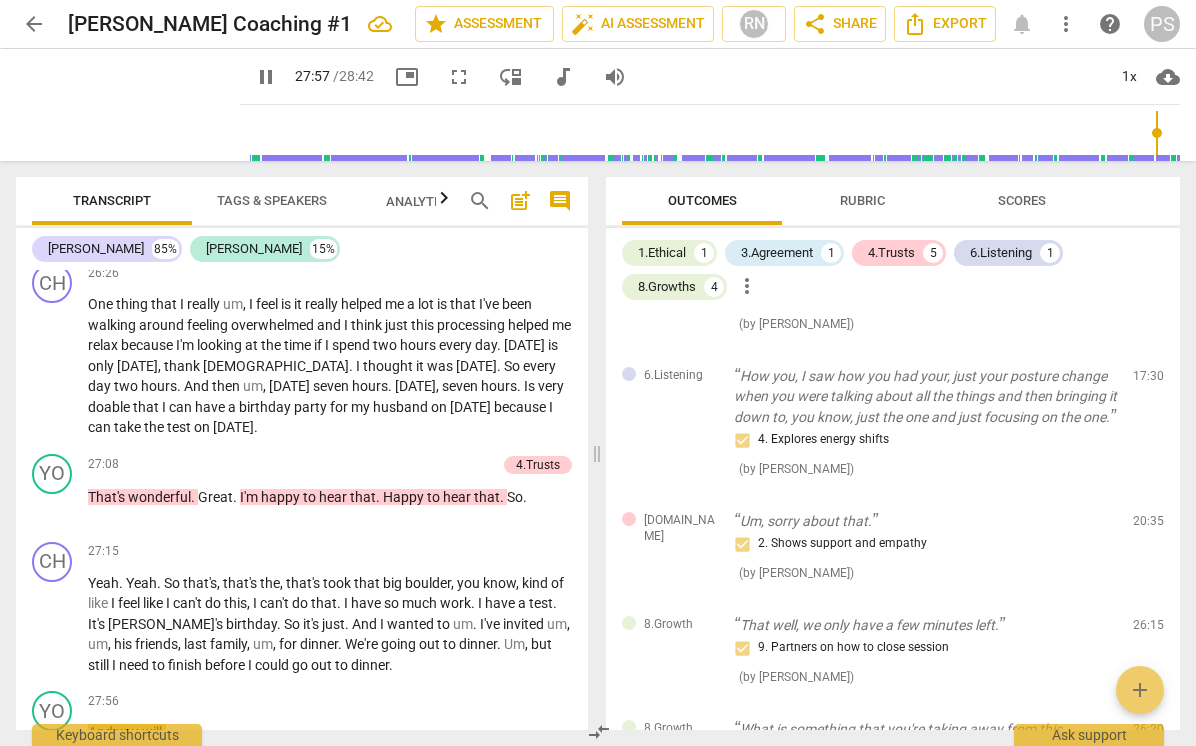 scroll, scrollTop: 9288, scrollLeft: 0, axis: vertical 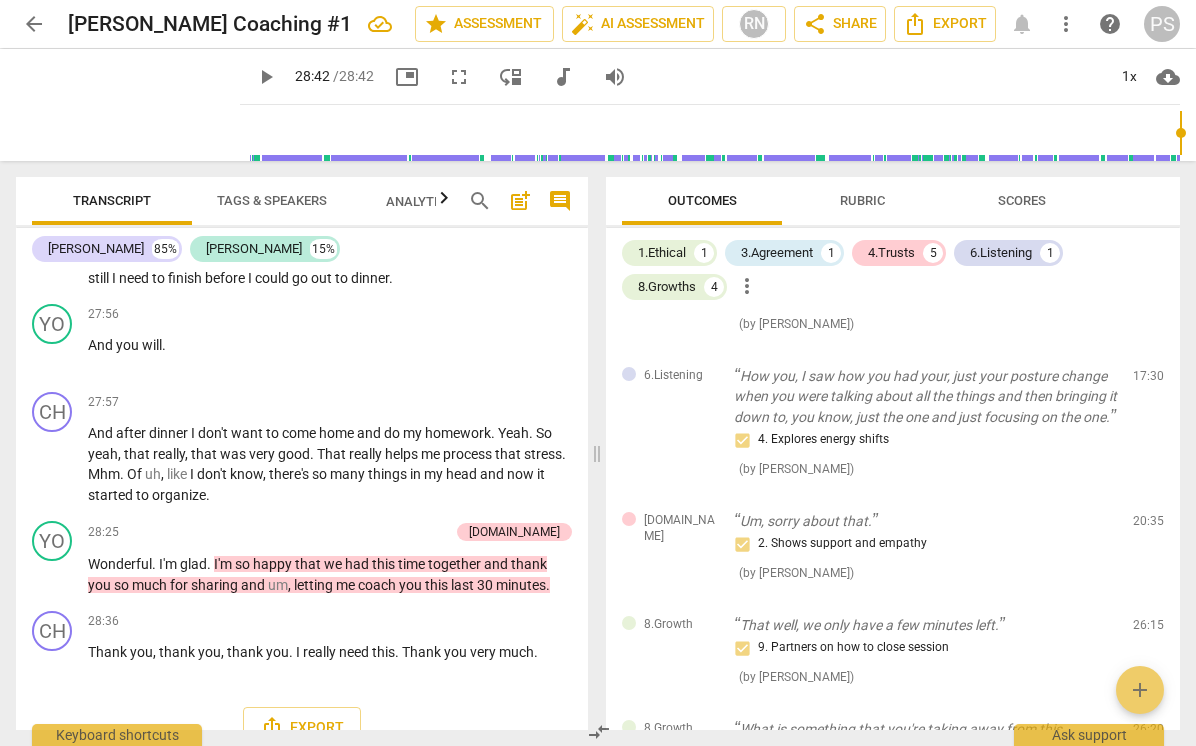 type on "1722" 